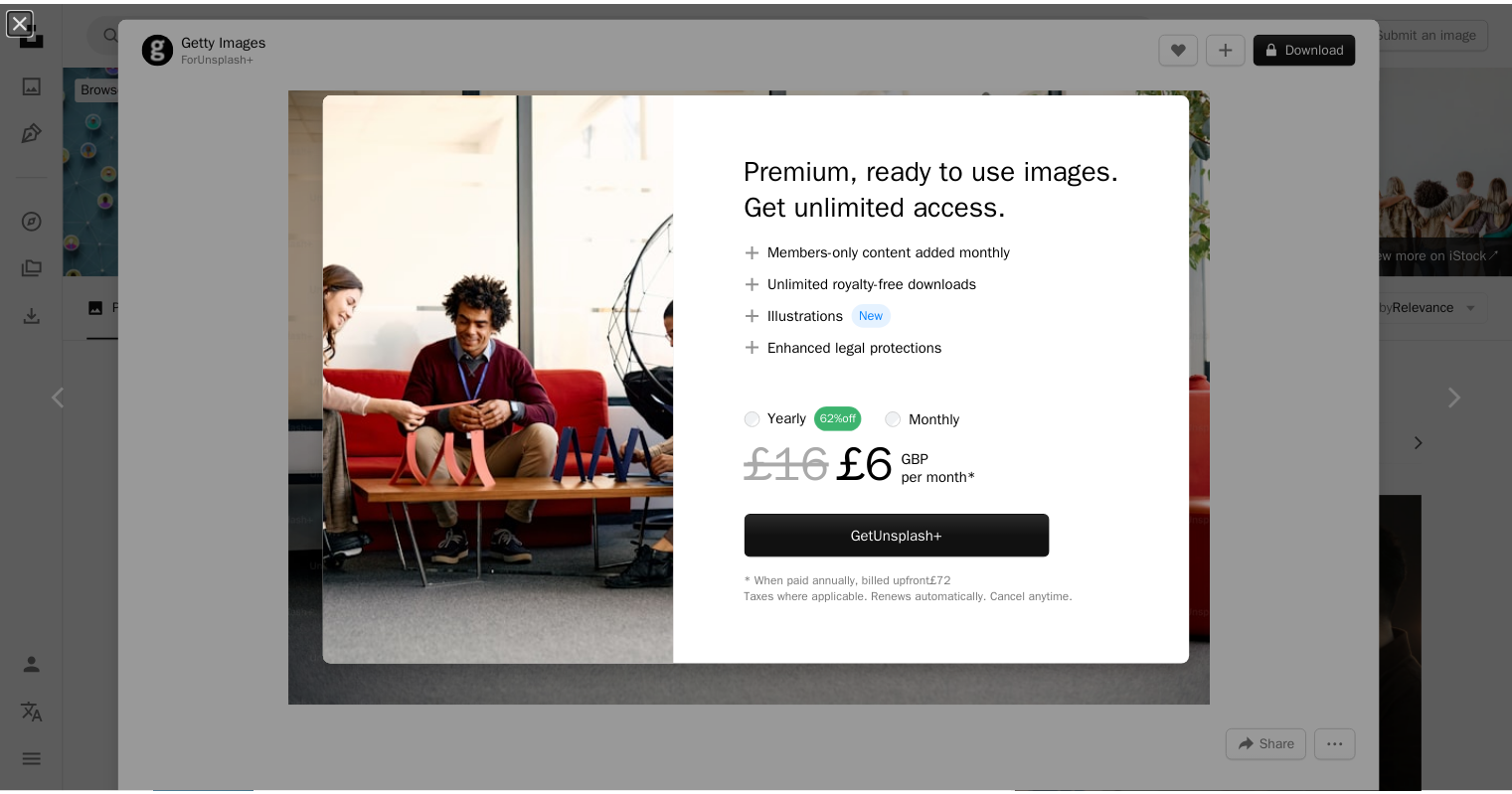 scroll, scrollTop: 599, scrollLeft: 0, axis: vertical 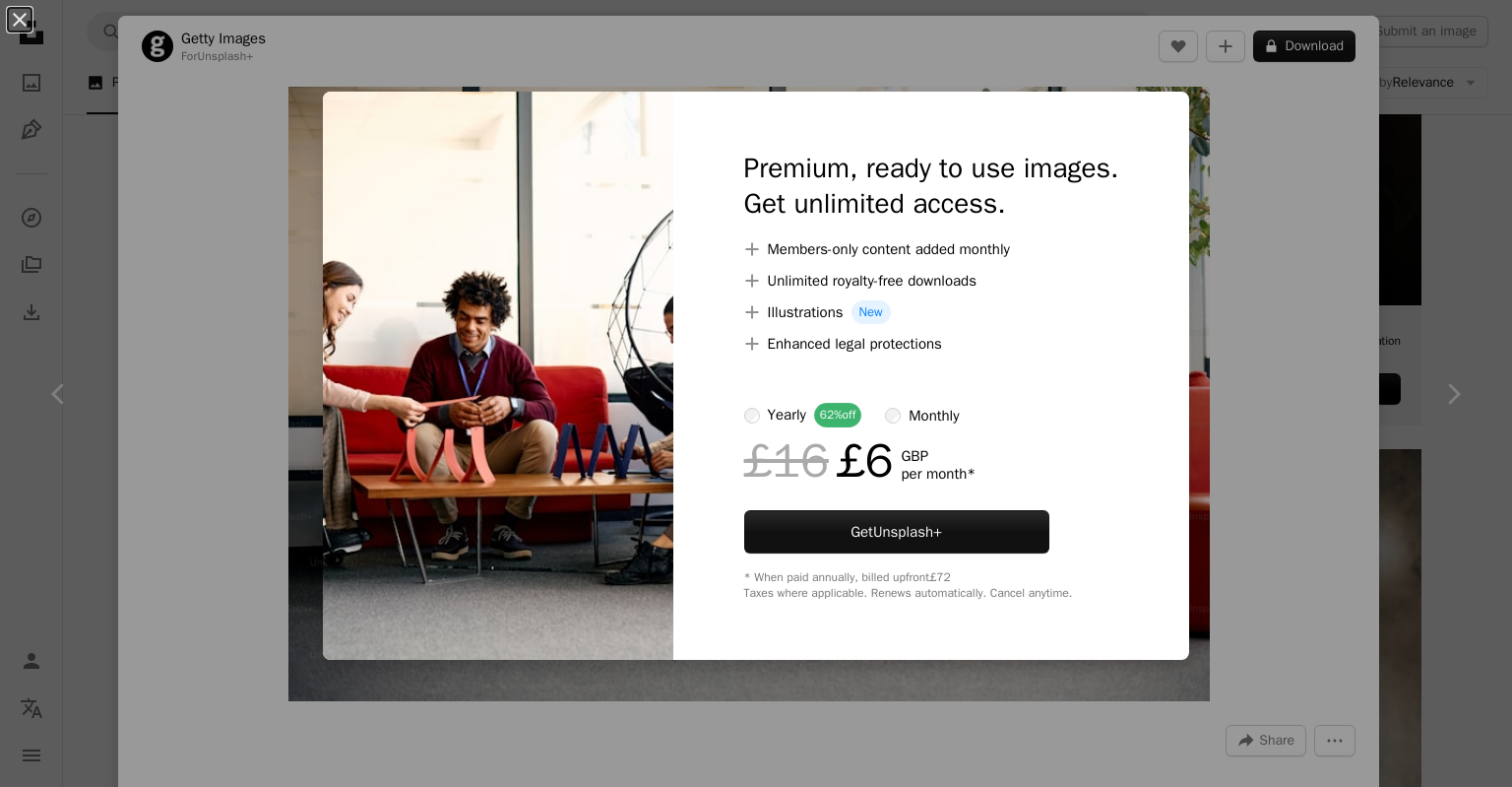 click on "An X shape Premium, ready to use images. Get unlimited access. A plus sign Members-only content added monthly A plus sign Unlimited royalty-free downloads A plus sign Illustrations  New A plus sign Enhanced legal protections yearly 62%  off monthly £16   £6 GBP per month * Get  Unsplash+ * When paid annually, billed upfront  £72 Taxes where applicable. Renews automatically. Cancel anytime." at bounding box center (756, 393) 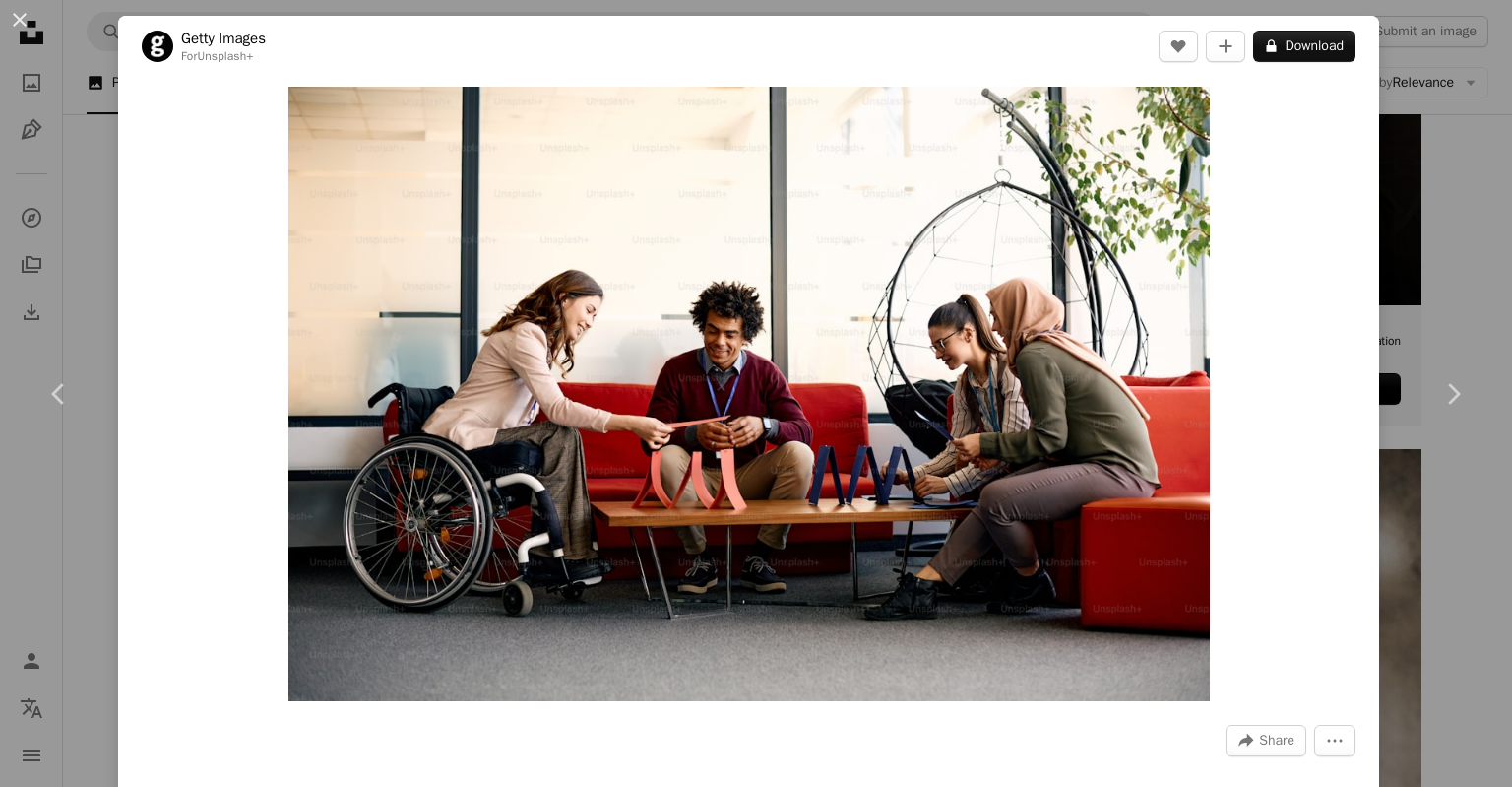 click on "An X shape Chevron left Chevron right Getty Images For Unsplash+ A heart A plus sign A lock Download Zoom in A forward-right arrow Share More Actions Calendar outlined Published on August 31, 2022 Safety Licensed under the Unsplash+ License office business women friendship fun pyramid employee wheelchair businesswoman indoors togetherness business person healthcare and medicine greeting card colleague copy space coworker bonding Creative Commons images From this series Chevron right Plus sign for Unsplash+ Plus sign for Unsplash+ Plus sign for Unsplash+ Plus sign for Unsplash+ Plus sign for Unsplash+ Plus sign for Unsplash+ Plus sign for Unsplash+ Plus sign for Unsplash+ Plus sign for Unsplash+ Related images Plus sign for Unsplash+ A heart A plus sign Getty Images For Unsplash+ A lock Download Plus sign for Unsplash+ A heart A plus sign Getty Images For Unsplash+ A lock Download Plus sign for Unsplash+ A heart A plus sign Getty Images For" at bounding box center [756, 393] 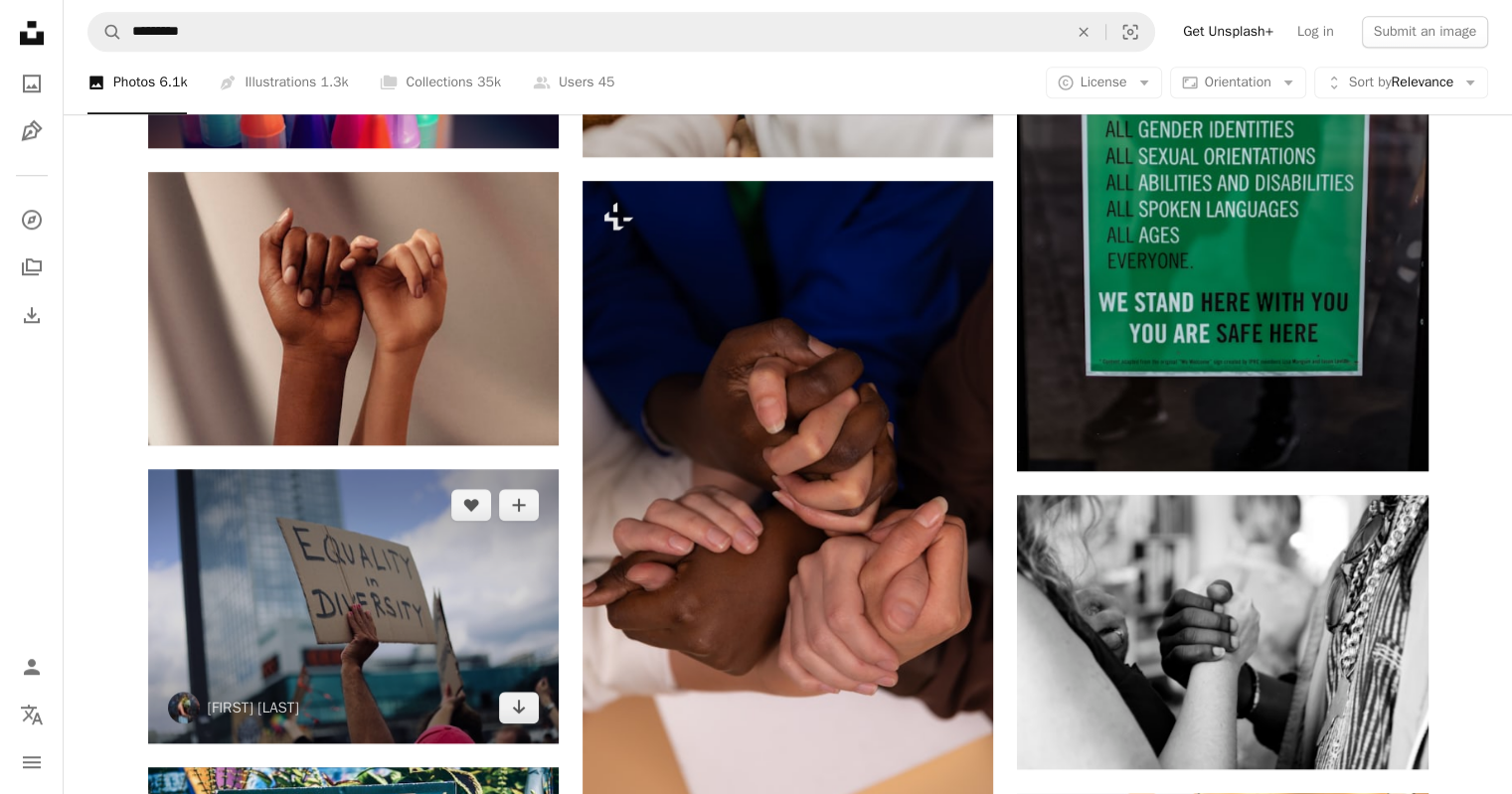 scroll, scrollTop: 1838, scrollLeft: 0, axis: vertical 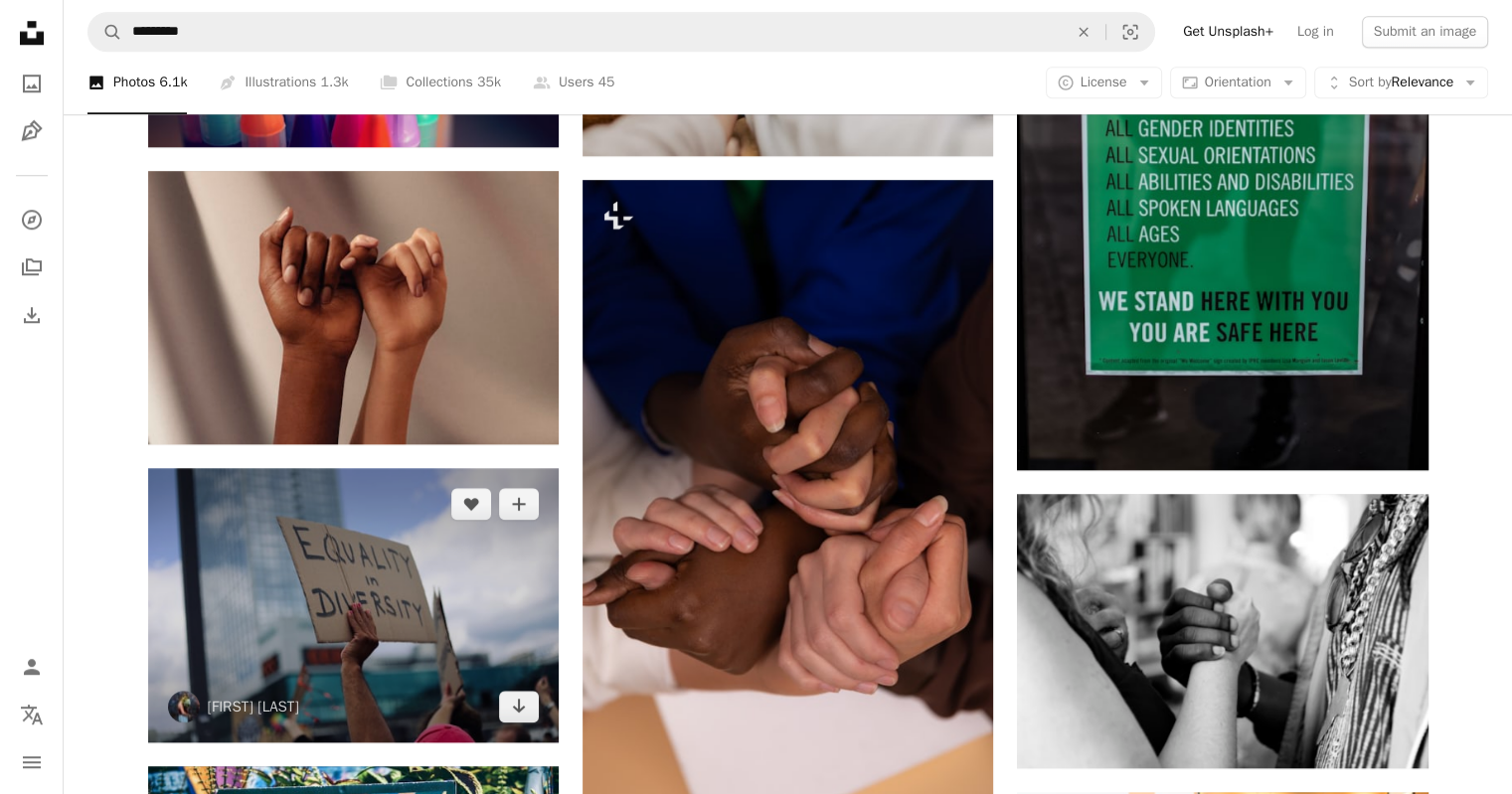 click at bounding box center [353, 604] 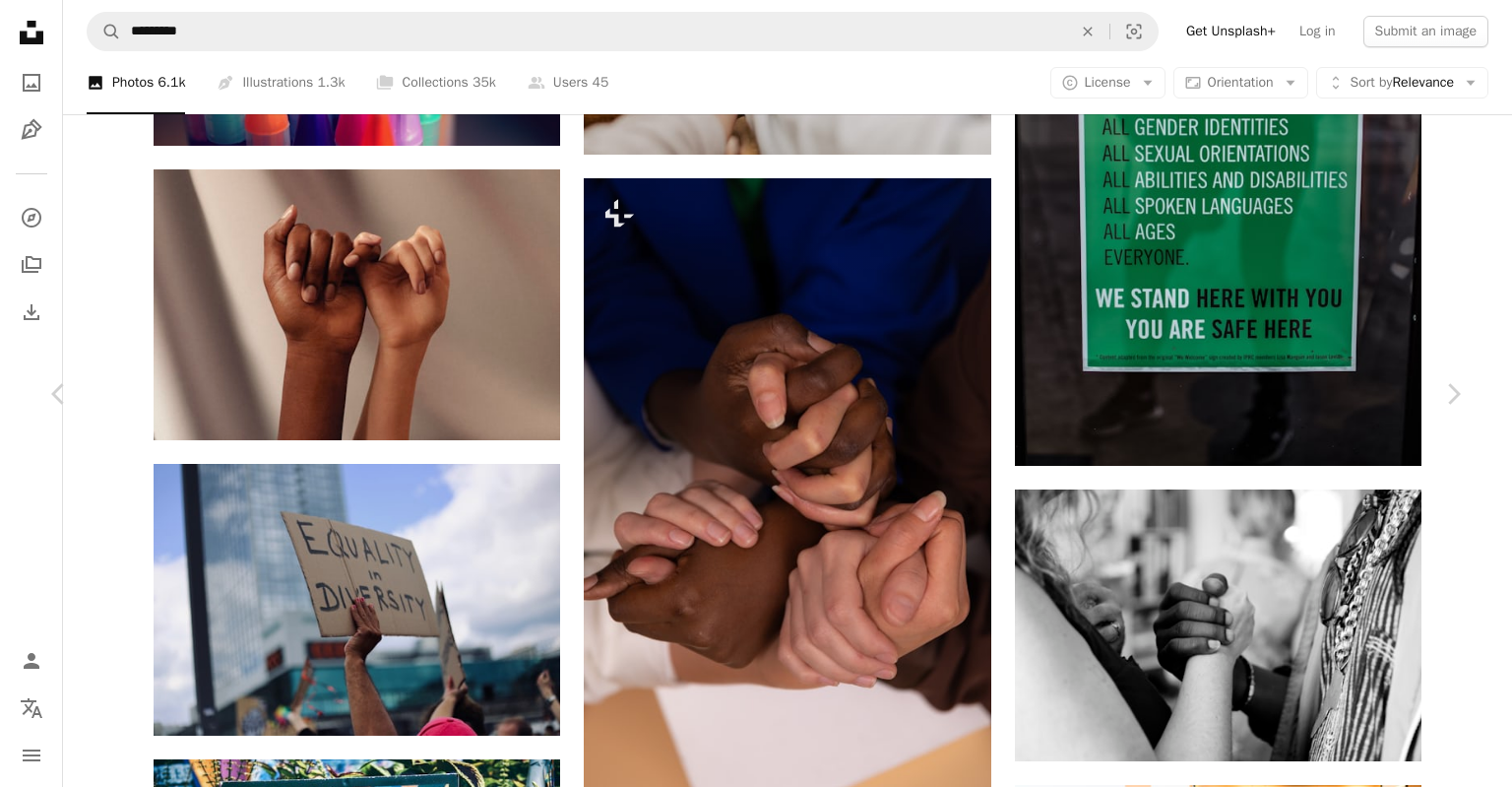 click on "Download free" at bounding box center [1267, 2935] 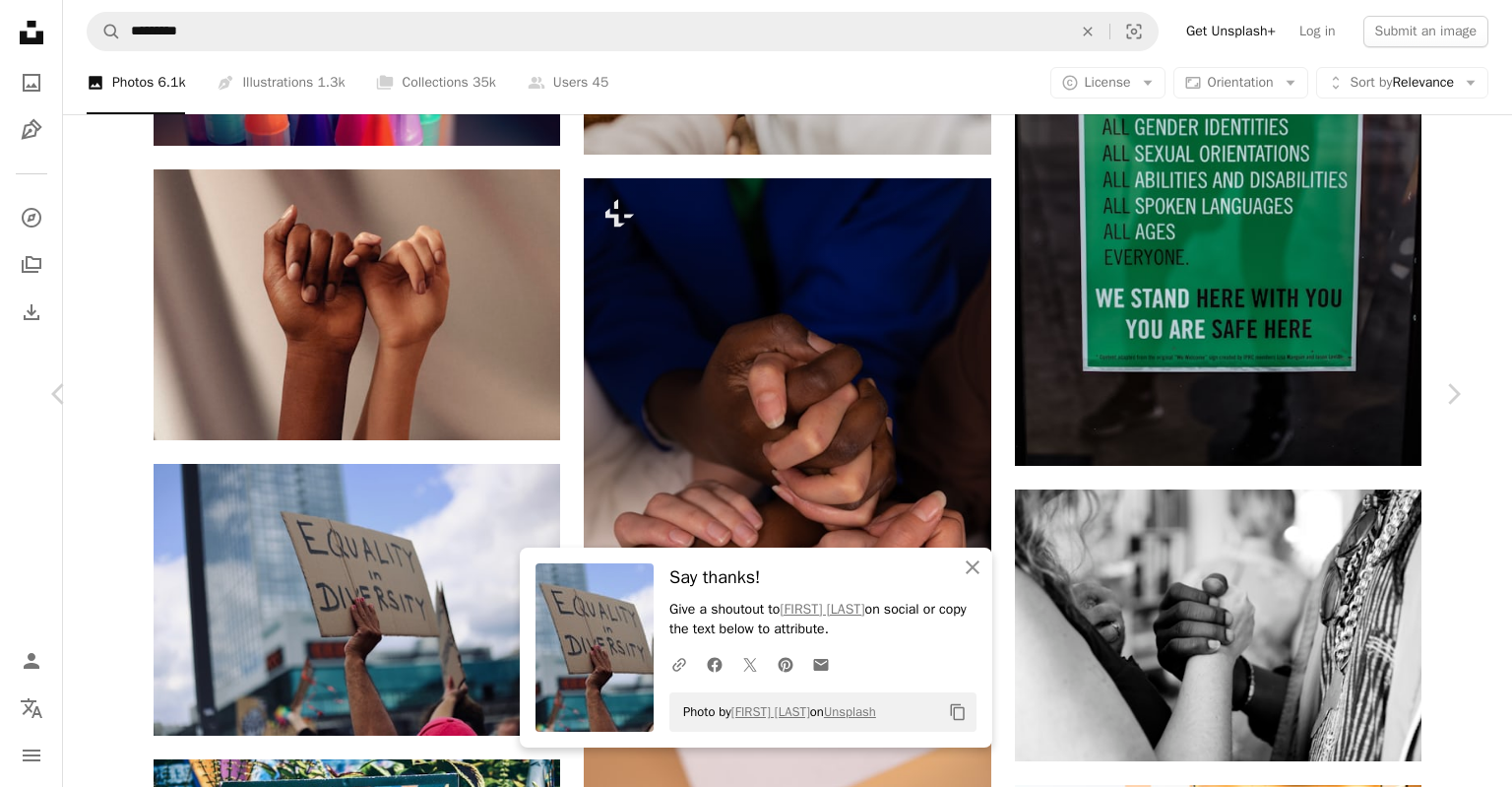 click on "An X shape Chevron left Chevron right An X shape Close Say thanks! Give a shoutout to Amy Elting on social or copy the text below to attribute. A URL sharing icon (chains) Facebook icon X (formerly Twitter) icon Pinterest icon An envelope Photo by Amy Elting on Unsplash Copy content Amy Elting amyames A heart A plus sign Download free Chevron down Zoom in Views 1,880,149 Downloads 19,124 A forward-right arrow Share Info icon Info More Actions Calendar outlined Published on September 1, 2020 Camera Canon, EOS 6D Safety Free to use under the Unsplash License diversity equality lgbtq demonstration human grey crowd text banner protest word finger parade Creative Commons images Browse premium related images on iStock | Save 20% with code UNSPLASH20 View more on iStock ↗ Related images A heart A plus sign Aiden Craver Available for hire A checkmark inside of a circle Arrow pointing down A heart A plus sign Delia Giandeini Arrow pointing down A heart A plus sign Bruno Aguirre Available for hire" at bounding box center [756, 5885] 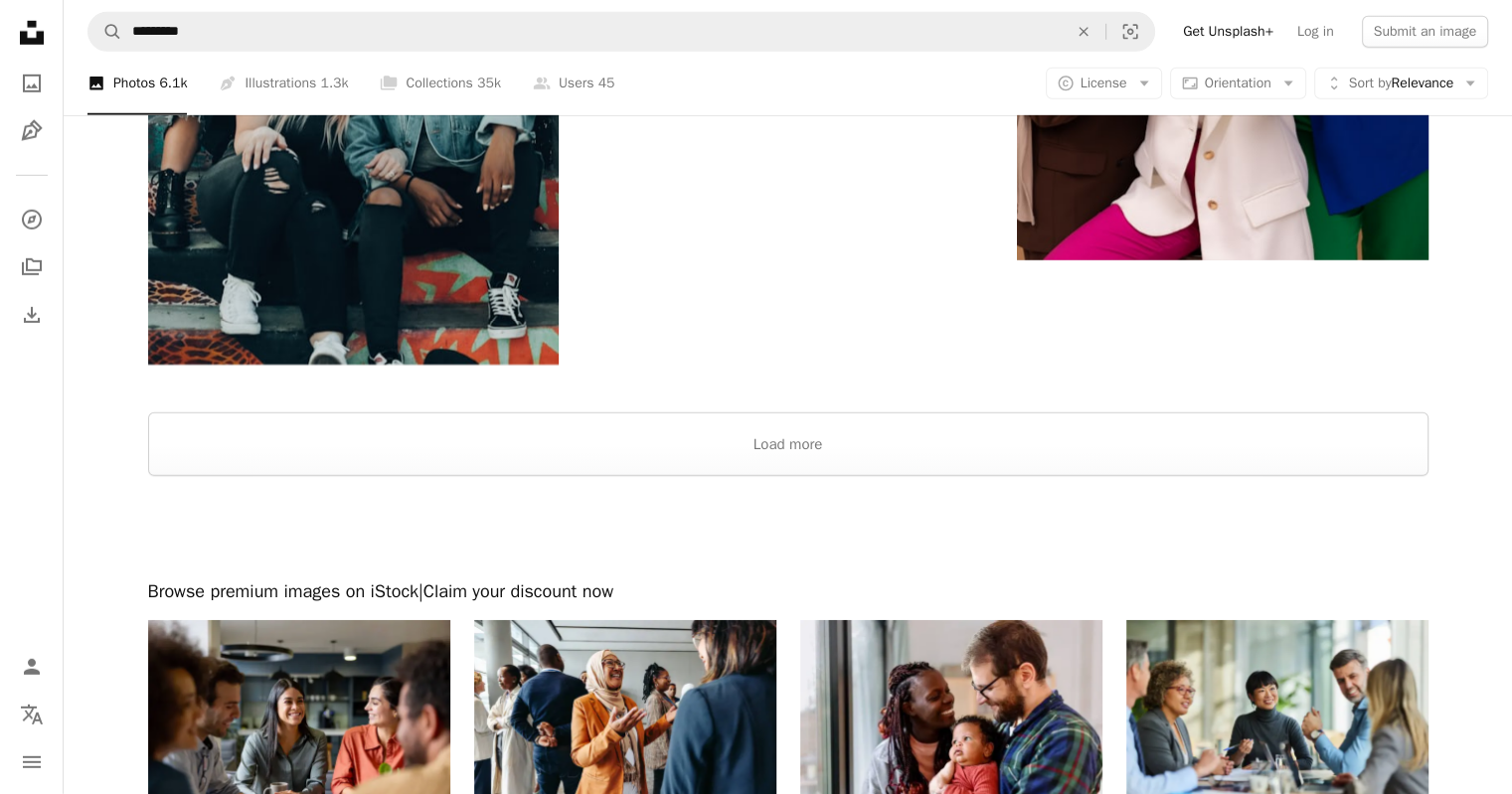 scroll, scrollTop: 6140, scrollLeft: 0, axis: vertical 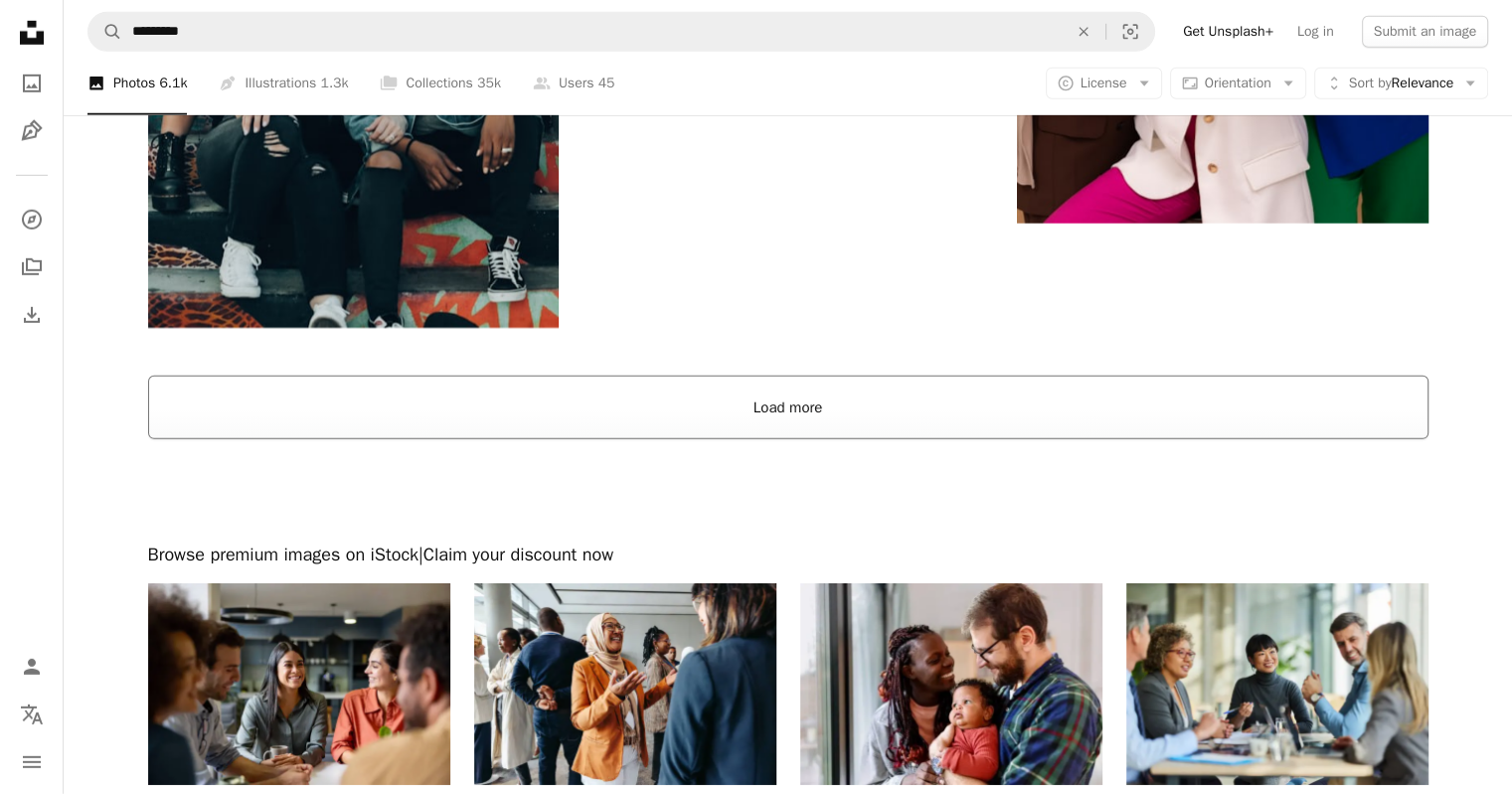 click on "Load more" at bounding box center [788, 407] 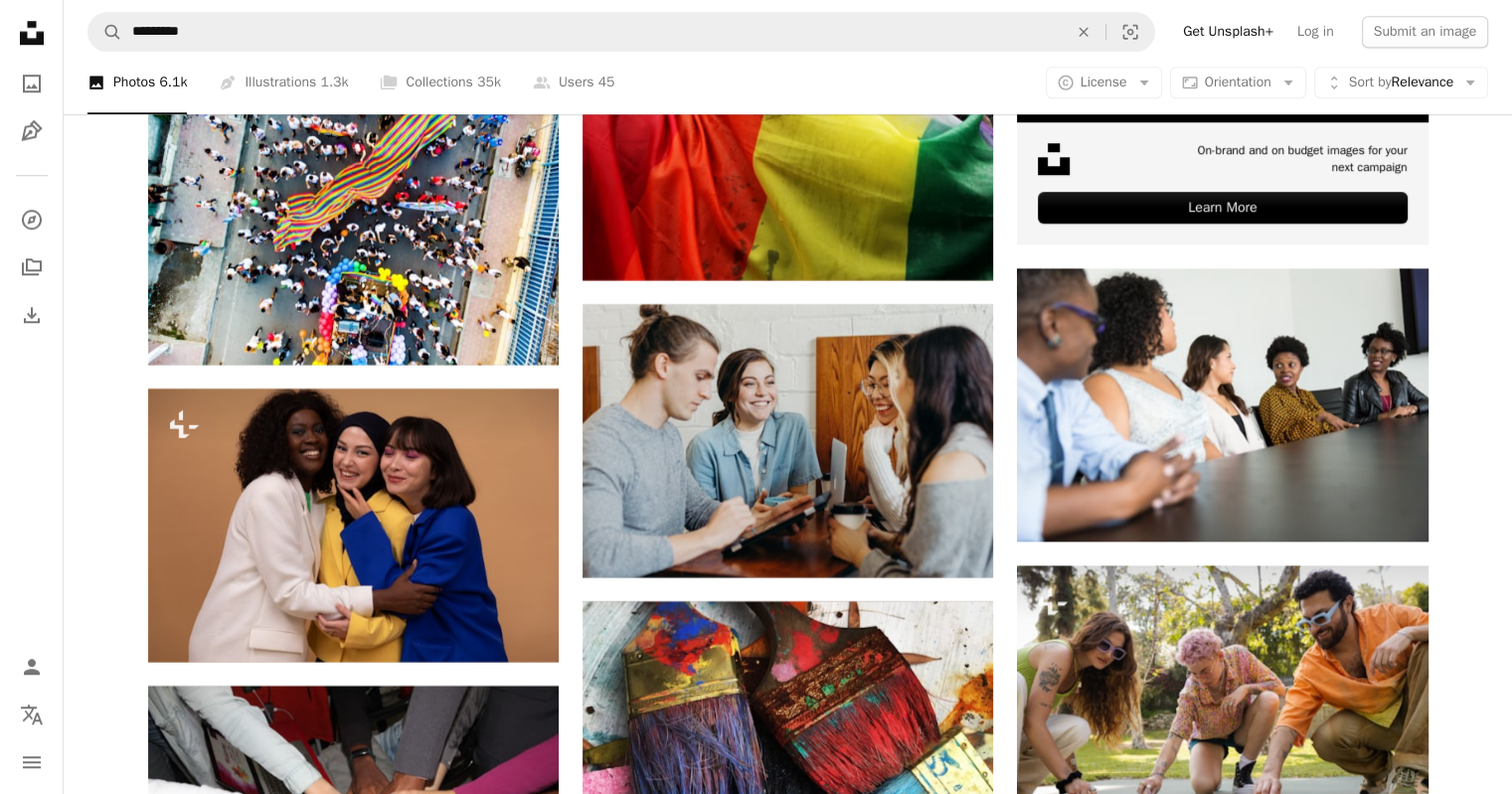 scroll, scrollTop: 9420, scrollLeft: 0, axis: vertical 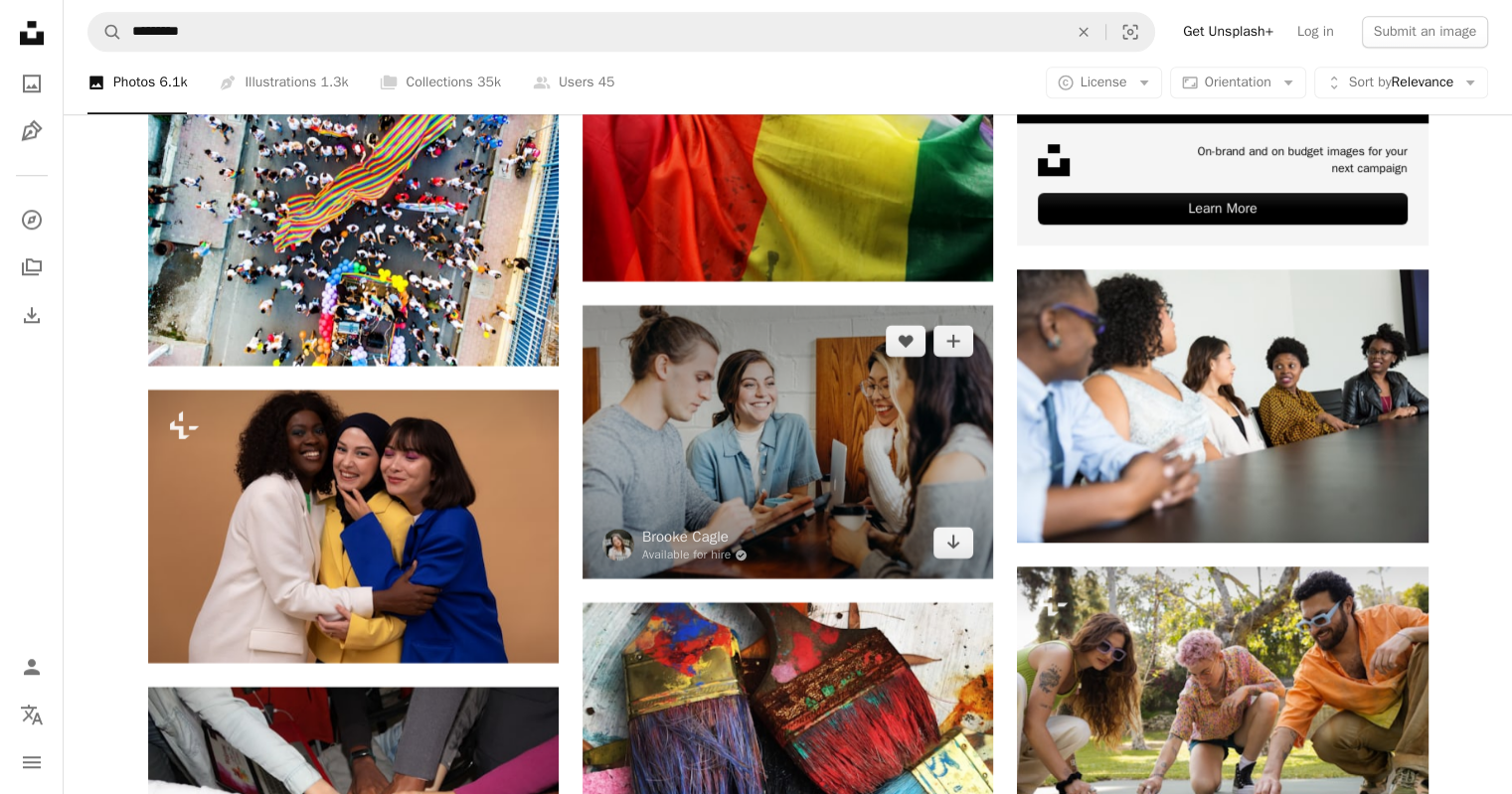 click at bounding box center (787, 441) 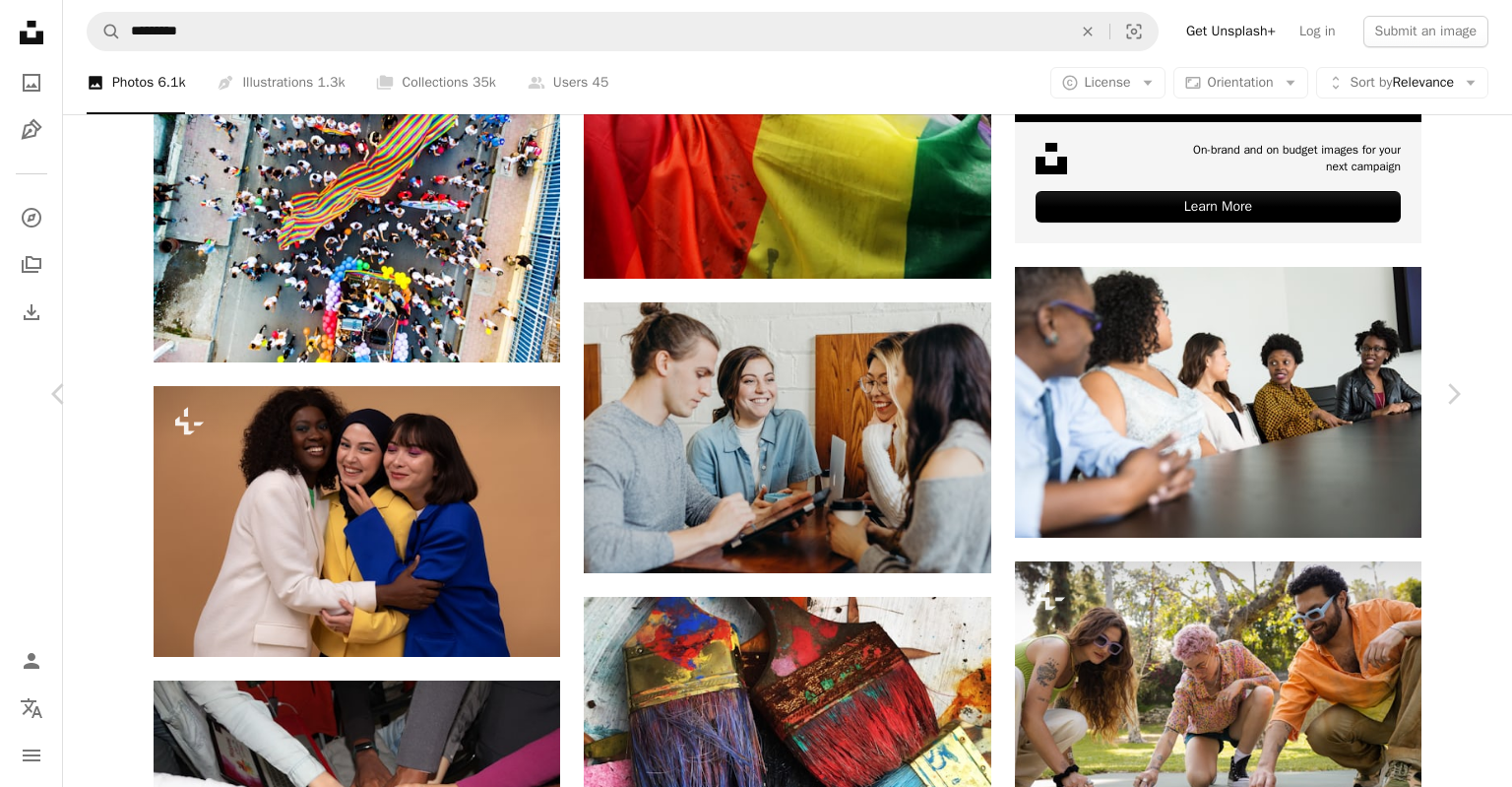 click on "An X shape Chevron left Chevron right Brooke Cagle Available for hire A checkmark inside of a circle A heart A plus sign Download free Chevron down Zoom in Views 135,362,479 Downloads 1,026,268 Featured in Photos , Work , Business & Work A forward-right arrow Share Info icon Info More Actions Calendar outlined Published on November 26, 2018 Camera Canon, EOS 6D Safety Free to use under the Unsplash License business technology laptop team meeting classroom friends students smile communication collaboration diversity worker people working tablet laugh group discussion group project international school milennial Free stock photos Browse premium related images on iStock | Save 20% with code UNSPLASH20 View more on iStock ↗ Related images A heart A plus sign Brooke Cagle Available for hire A checkmark inside of a circle Arrow pointing down Plus sign for Unsplash+ A heart A plus sign Getty Images For Unsplash+ A lock Download Plus sign for Unsplash+ A heart A plus sign Getty Images For Unsplash+ A lock" at bounding box center (756, 5343) 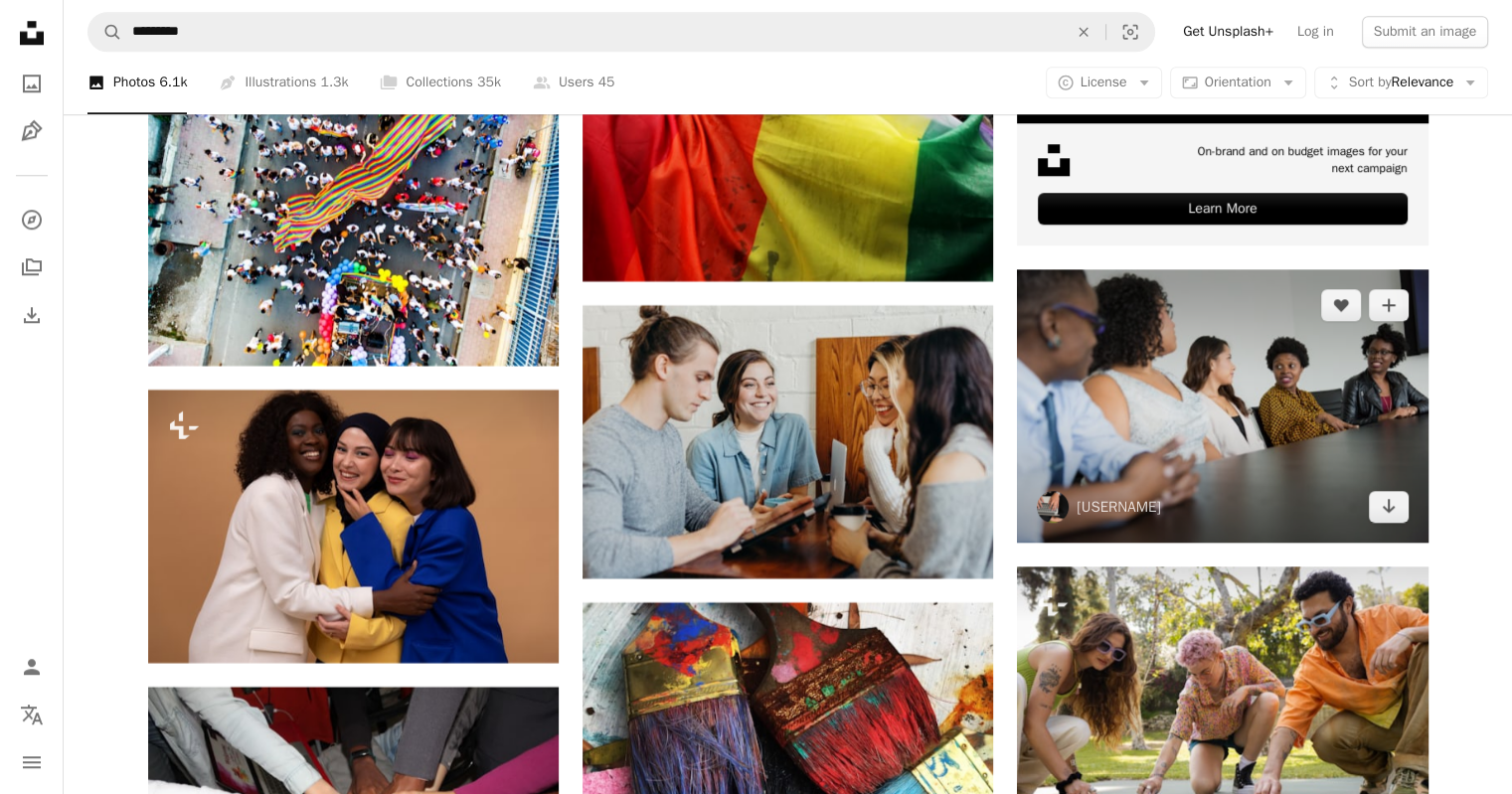 click at bounding box center [1222, 405] 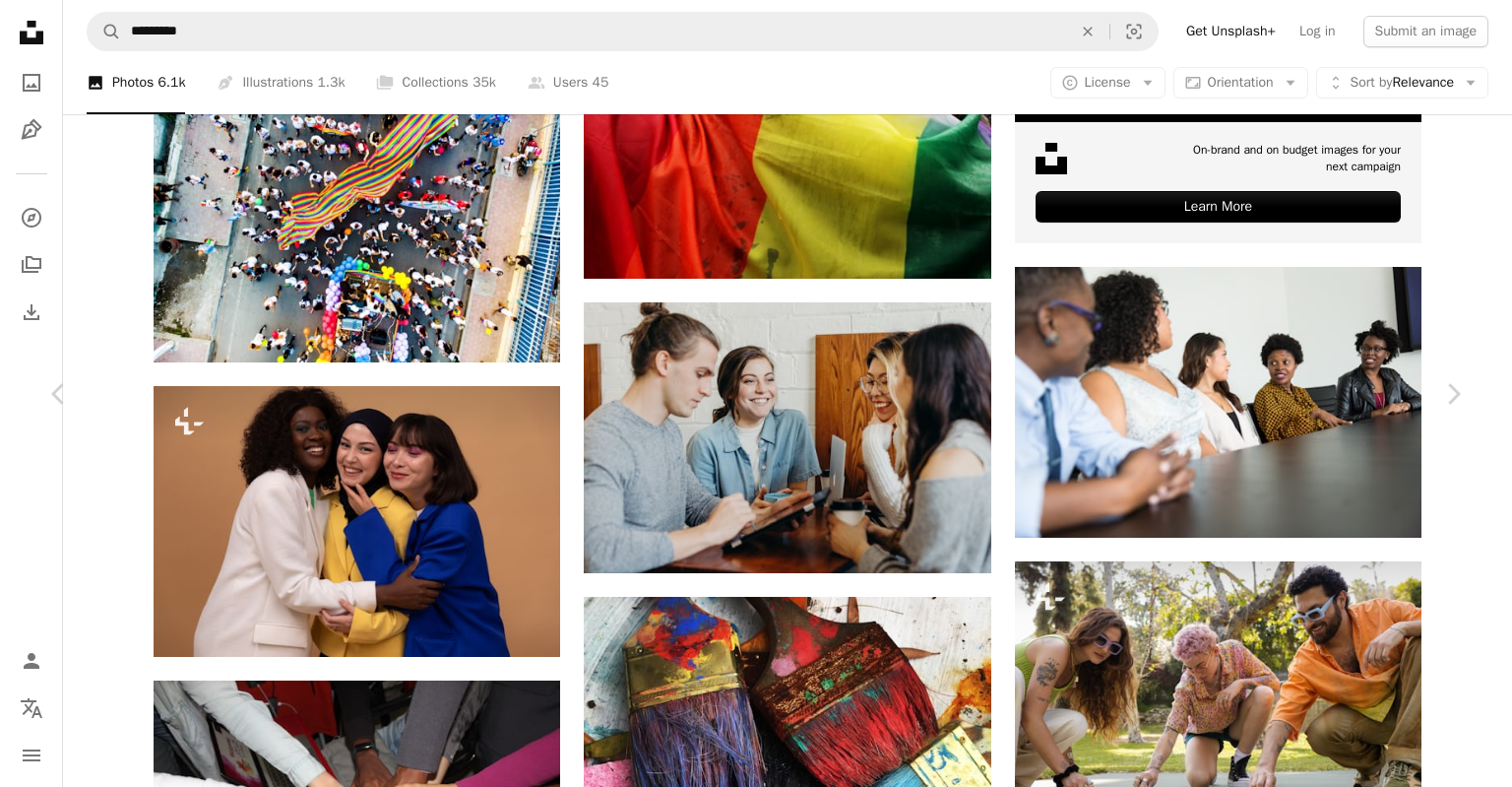 click on "Download free" at bounding box center [1267, 4996] 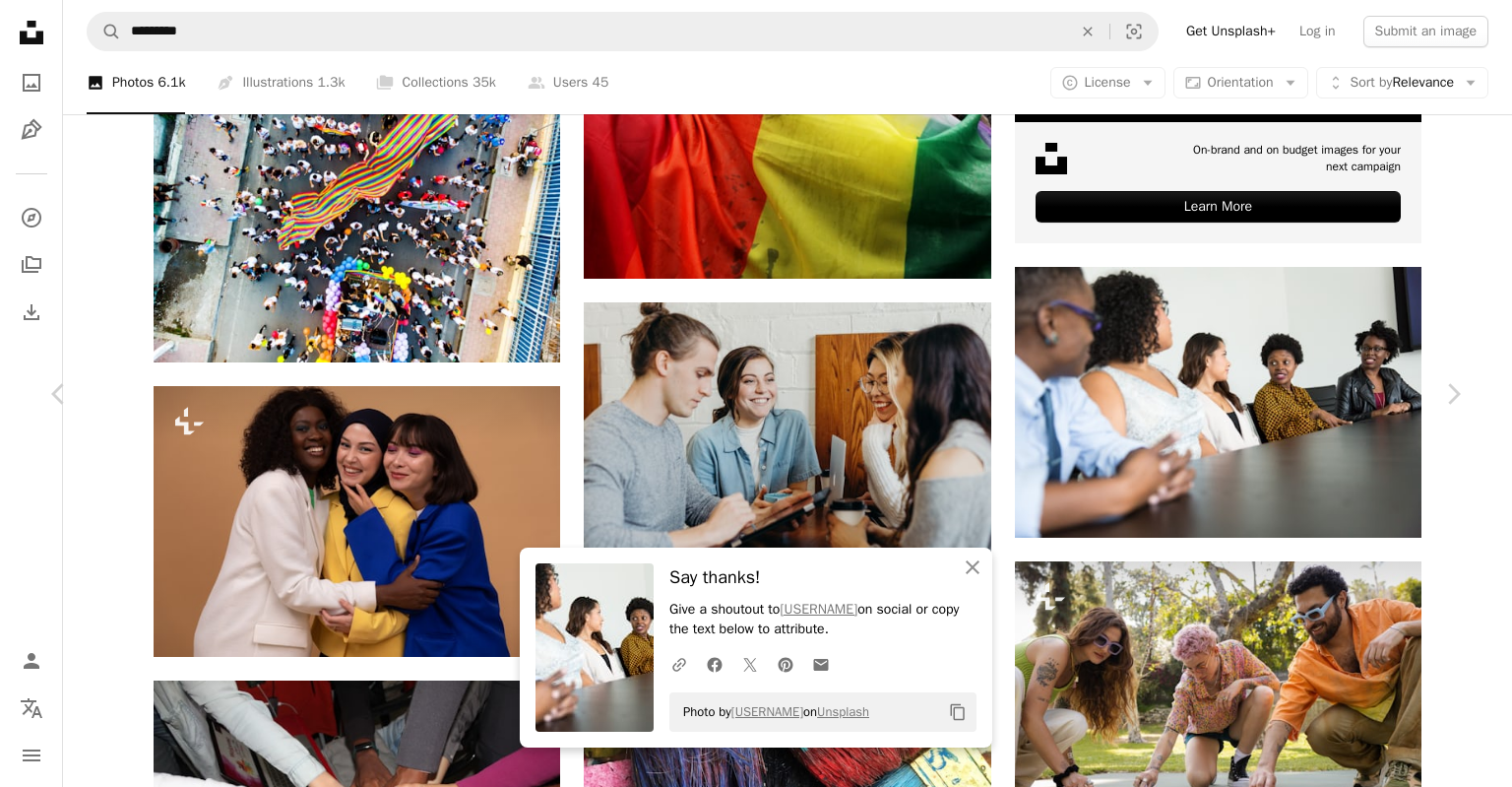 click on "An X shape Chevron left Chevron right An X shape Close Say thanks! Give a shoutout to Christina @ wocintechchat.com on social or copy the text below to attribute. A URL sharing icon (chains) Facebook icon X (formerly Twitter) icon Pinterest icon An envelope Photo by Christina @ wocintechchat.com on Unsplash Copy content Christina @ wocintechchat.com wocintechchat A heart A plus sign Download free Chevron down Zoom in Views 8,929,103 Downloads 48,340 Featured in Business & Work A forward-right arrow Share Info icon Info More Actions Calendar outlined Published on November 11, 2019 Safety Free to use under the Unsplash License office work team office building engineer workplace entrepreneur software engineer conference room software developer web designer women in tech work place successful woman ux designer technologist tech diversity women of colour stem woman business Free pictures Browse premium related images on iStock | Save 20% with code UNSPLASH20 View more on iStock ↗ Related images" at bounding box center (756, 5343) 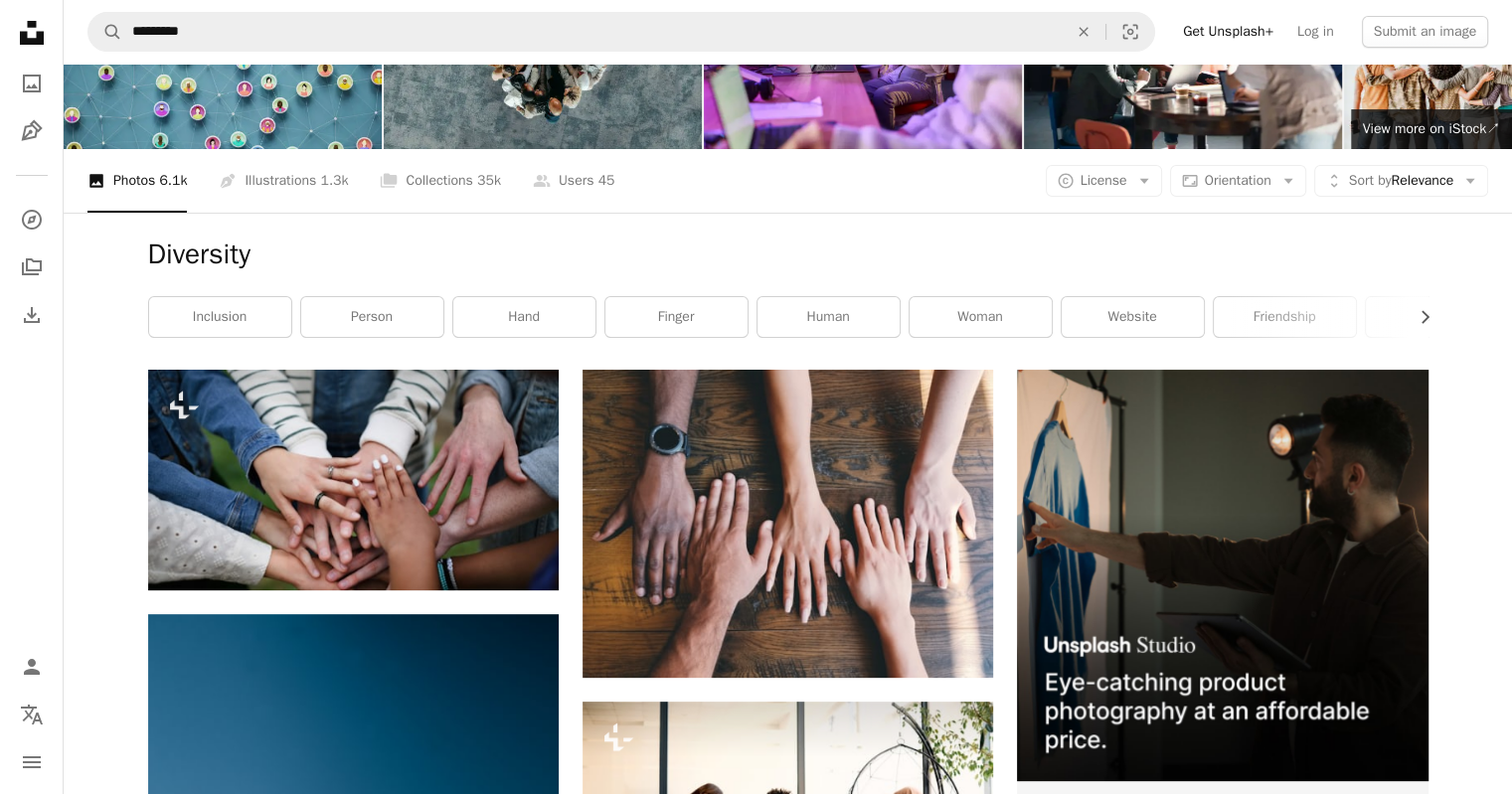 scroll, scrollTop: 0, scrollLeft: 0, axis: both 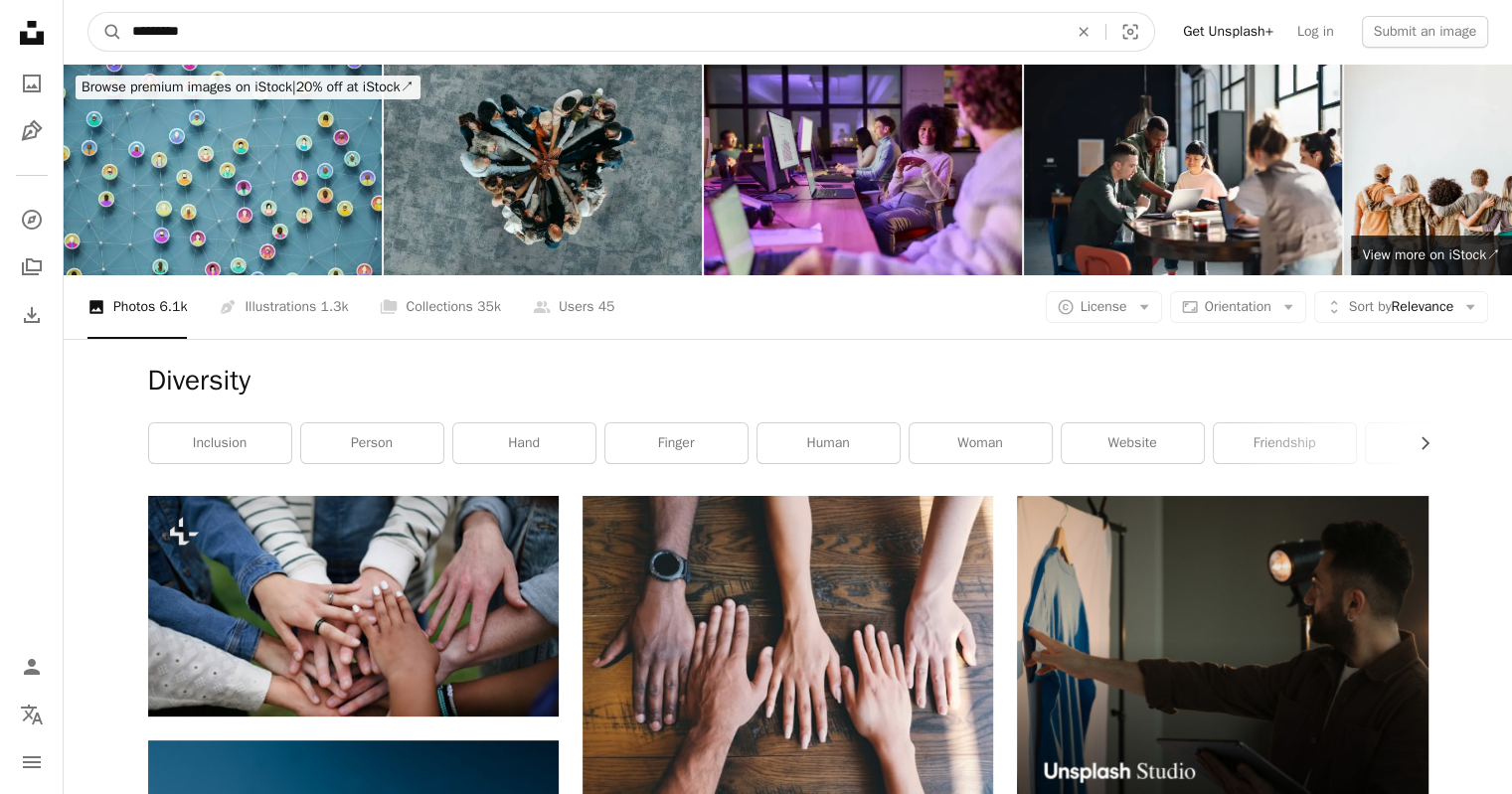 drag, startPoint x: 340, startPoint y: 40, endPoint x: 0, endPoint y: 28, distance: 340.2117 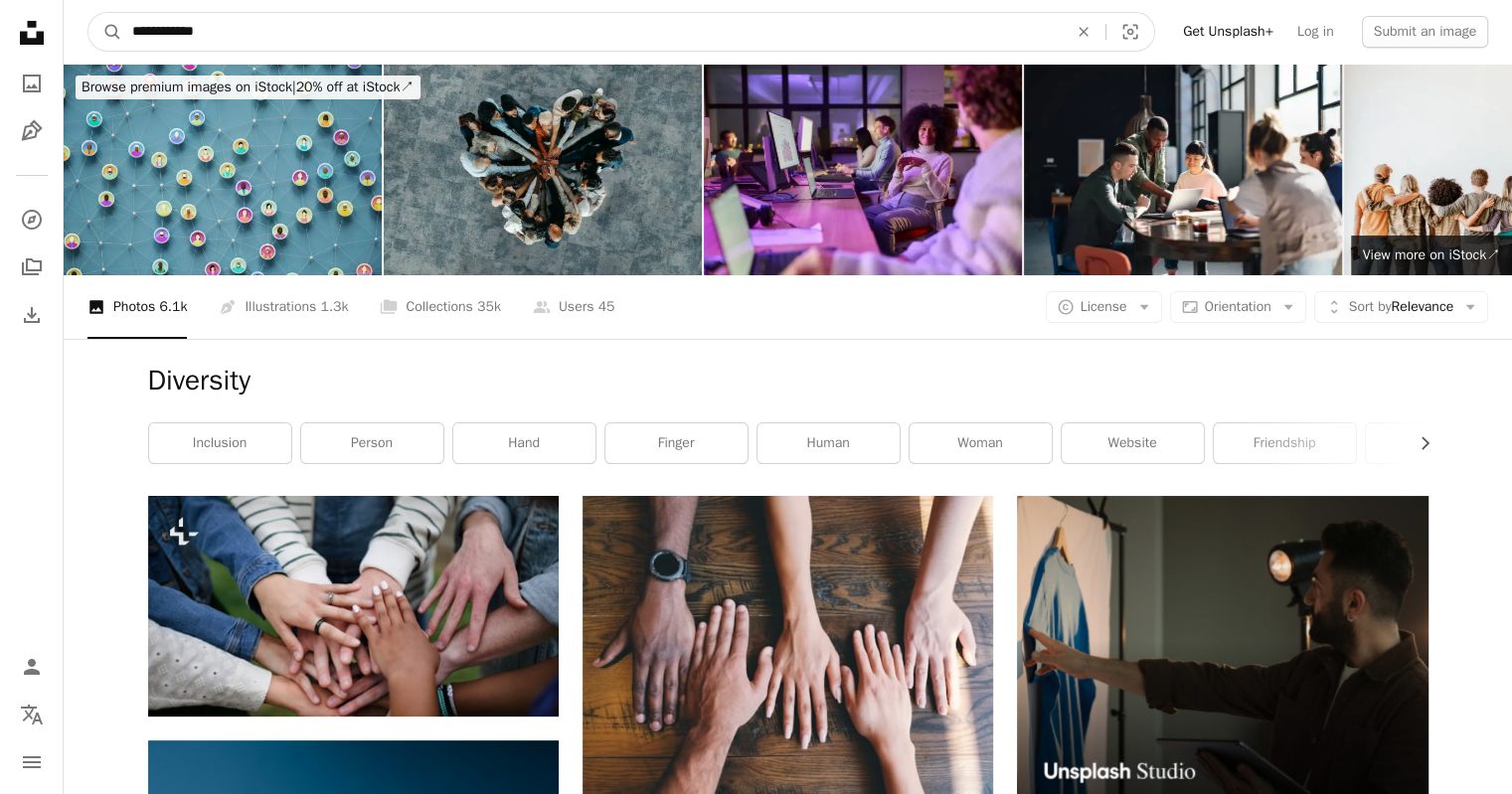 type on "**********" 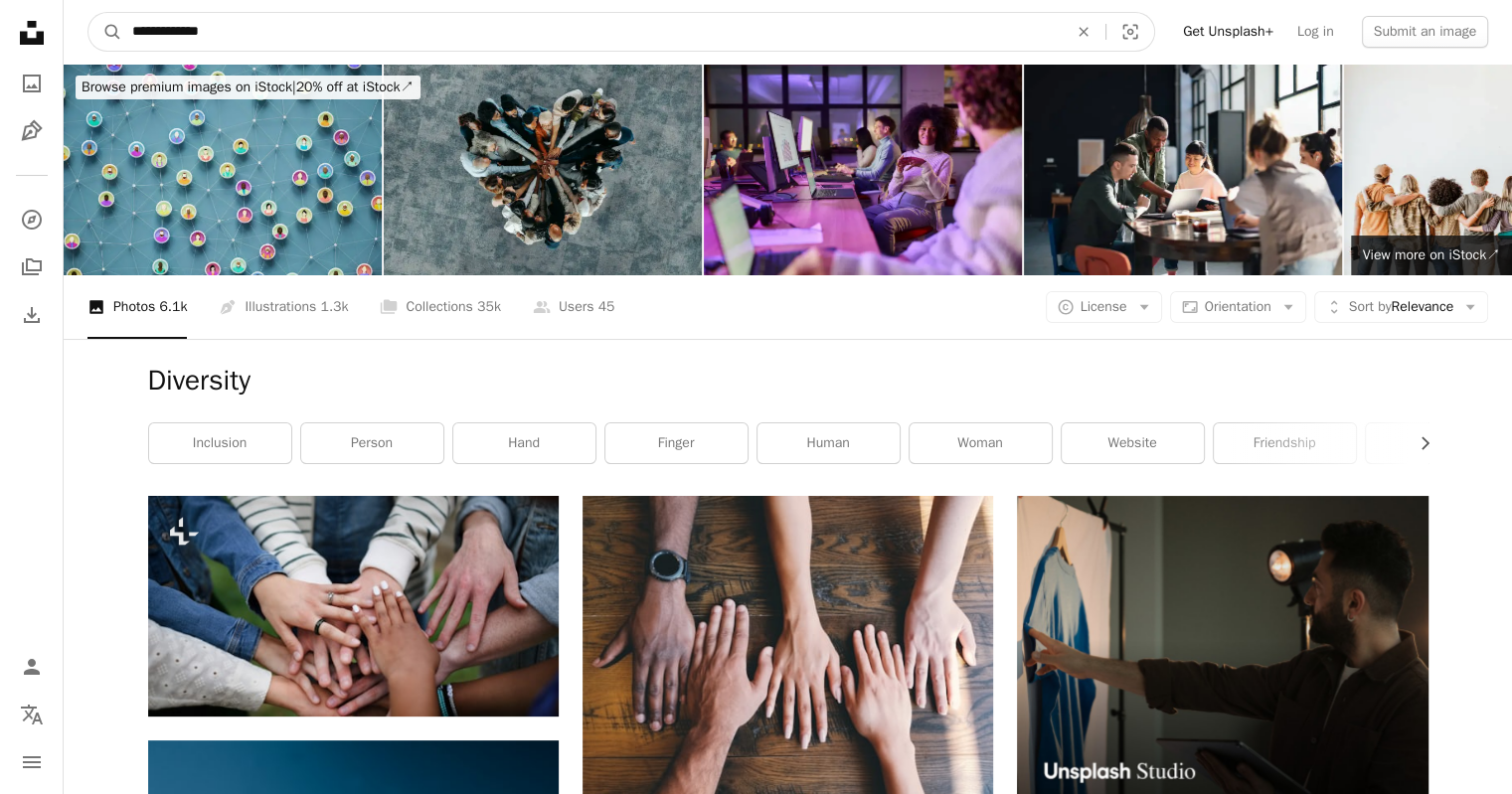 click on "A magnifying glass" at bounding box center [105, 32] 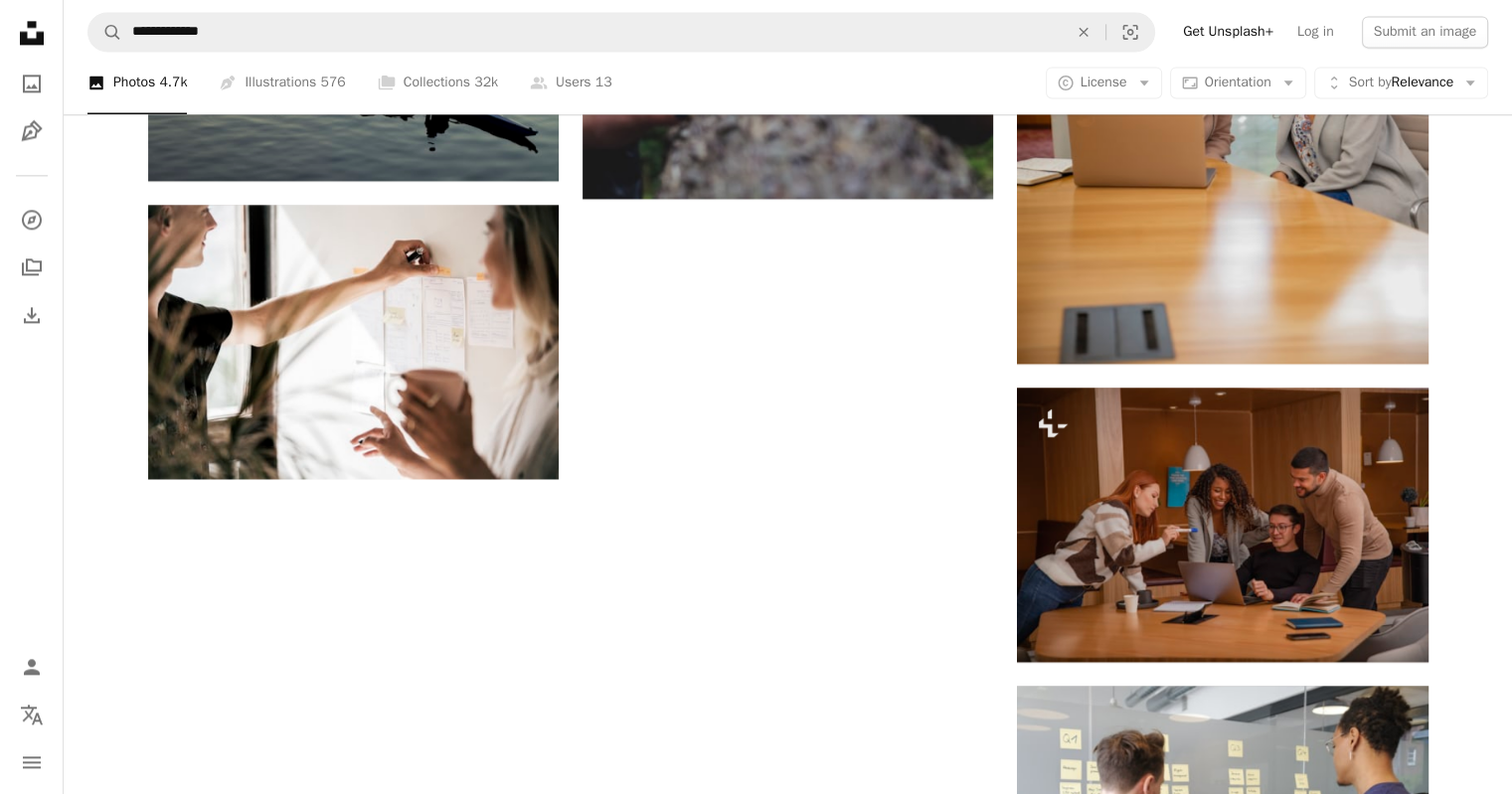 scroll, scrollTop: 2823, scrollLeft: 0, axis: vertical 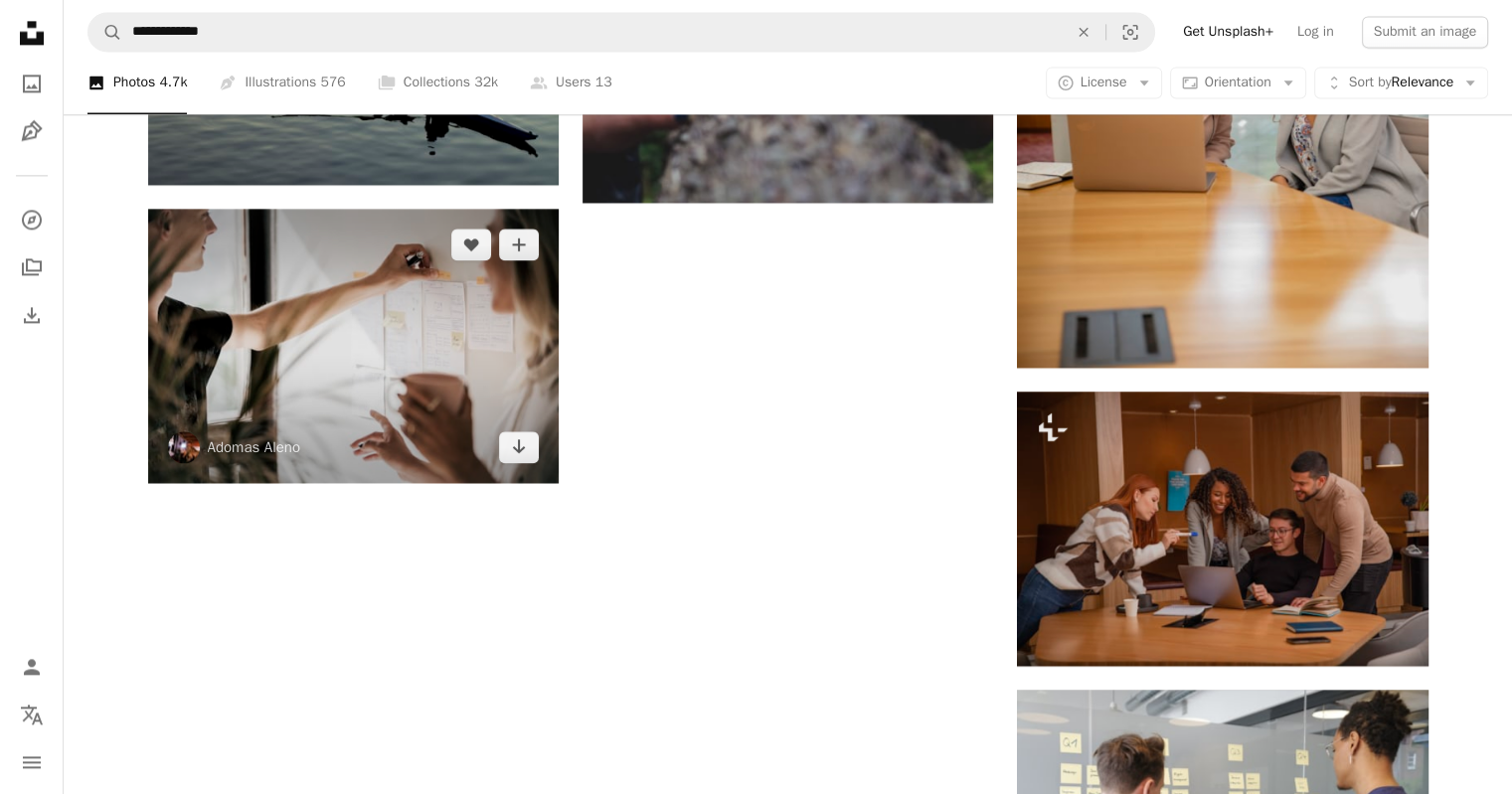 click at bounding box center [353, 346] 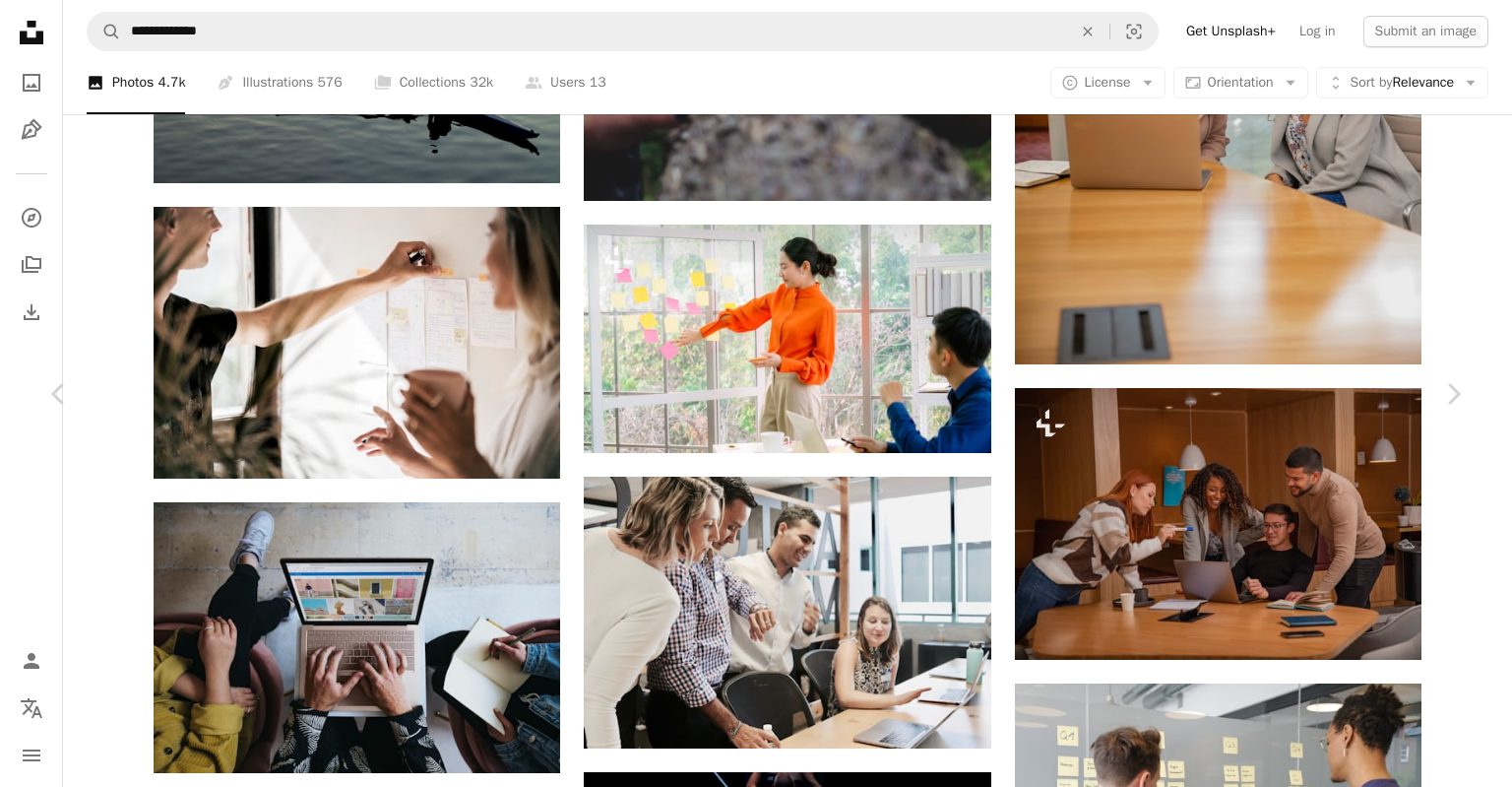 click on "Download free" at bounding box center (1267, 4055) 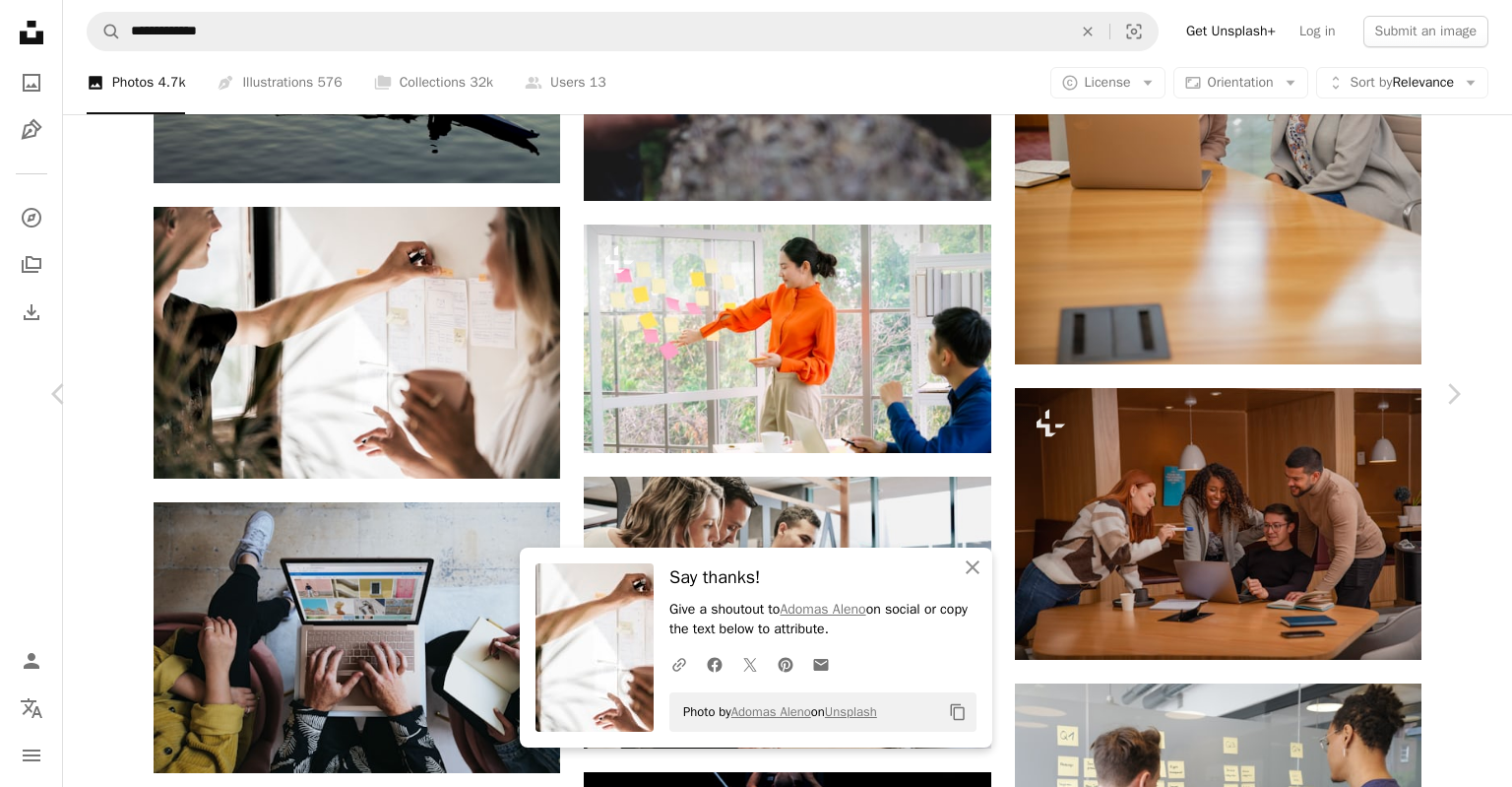 click on "Adomas Aleno aleno A heart A plus sign Download free Chevron down" at bounding box center (748, 4055) 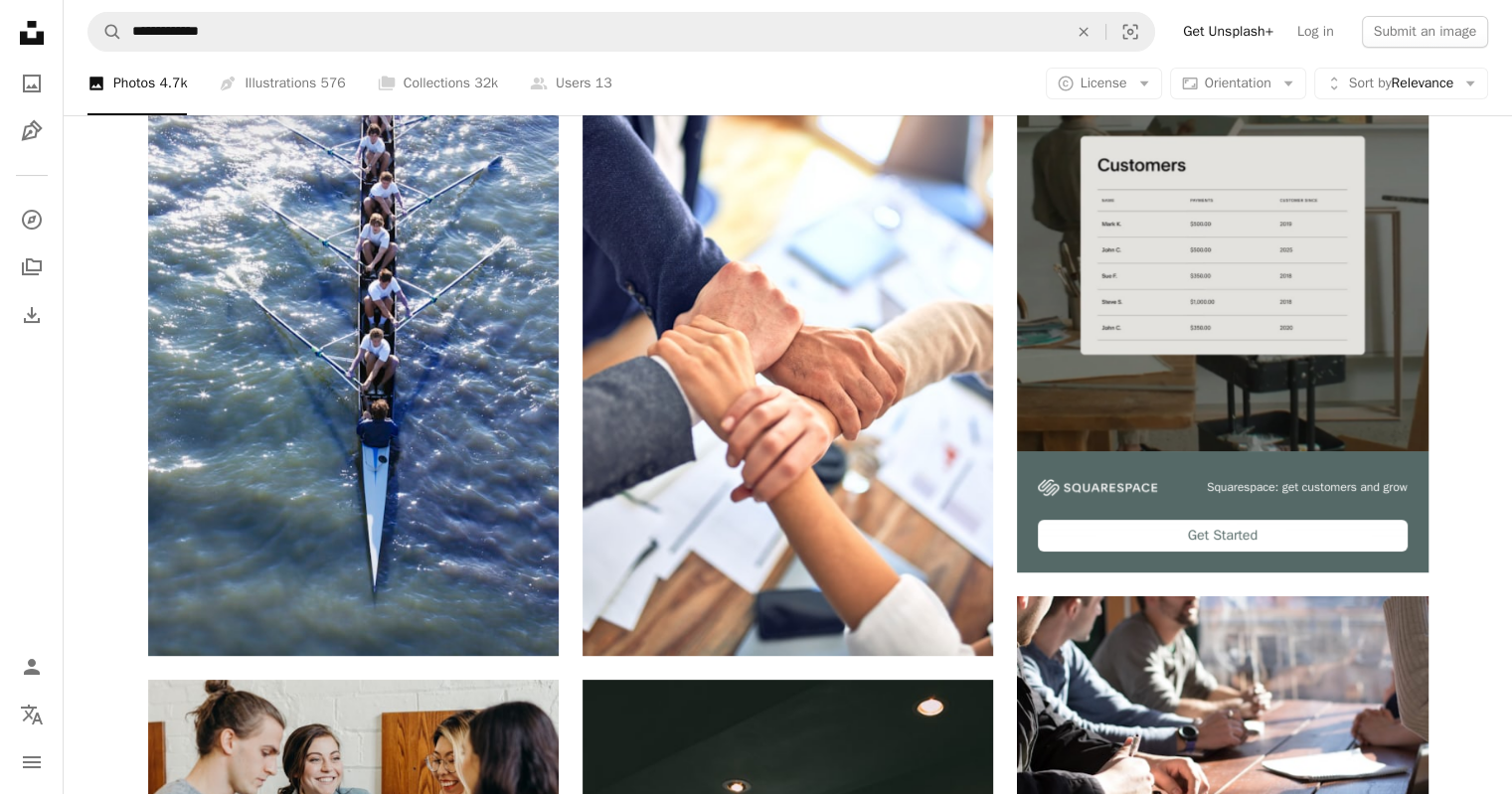scroll, scrollTop: 0, scrollLeft: 0, axis: both 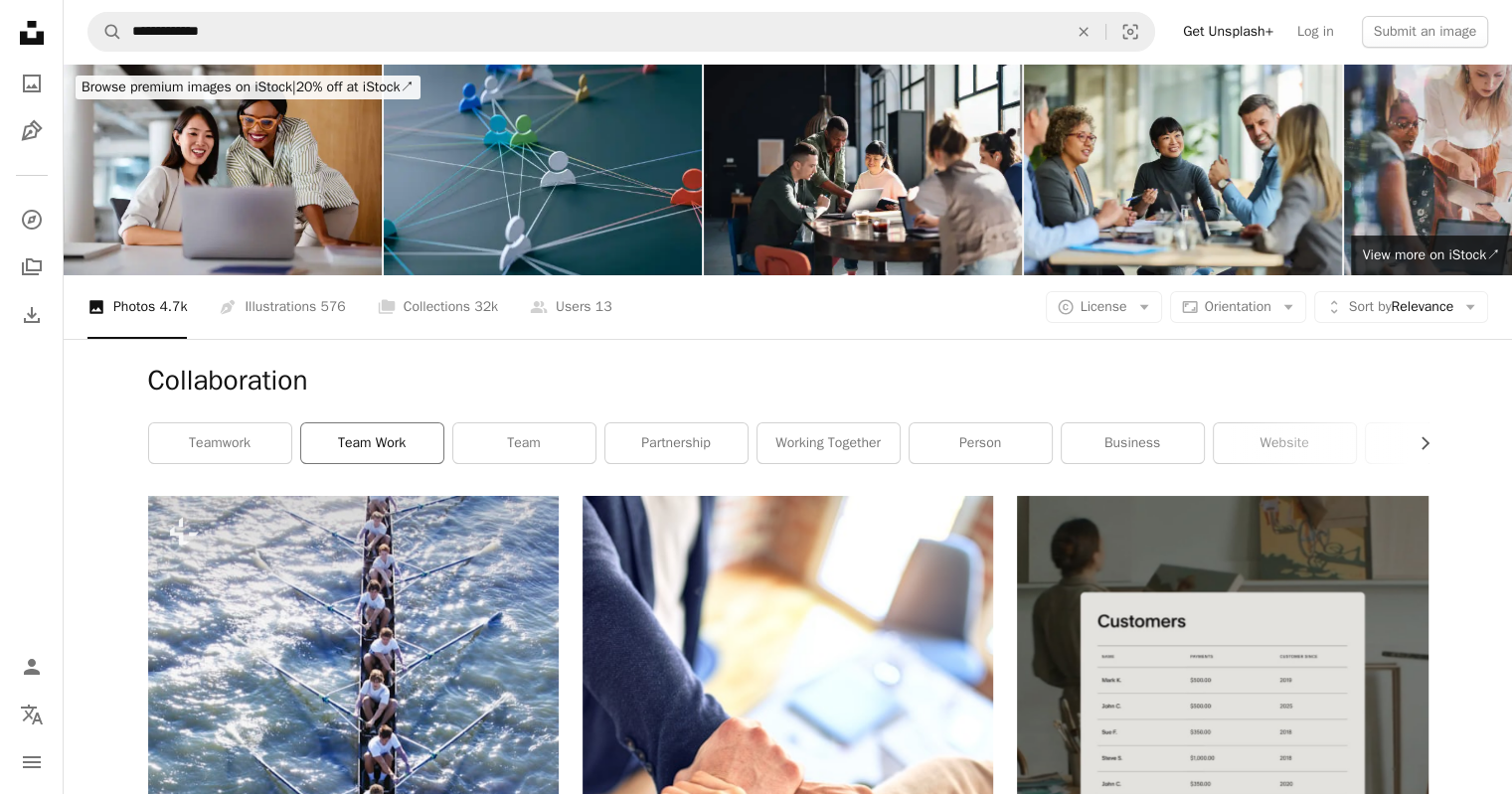 click on "team work" at bounding box center [372, 443] 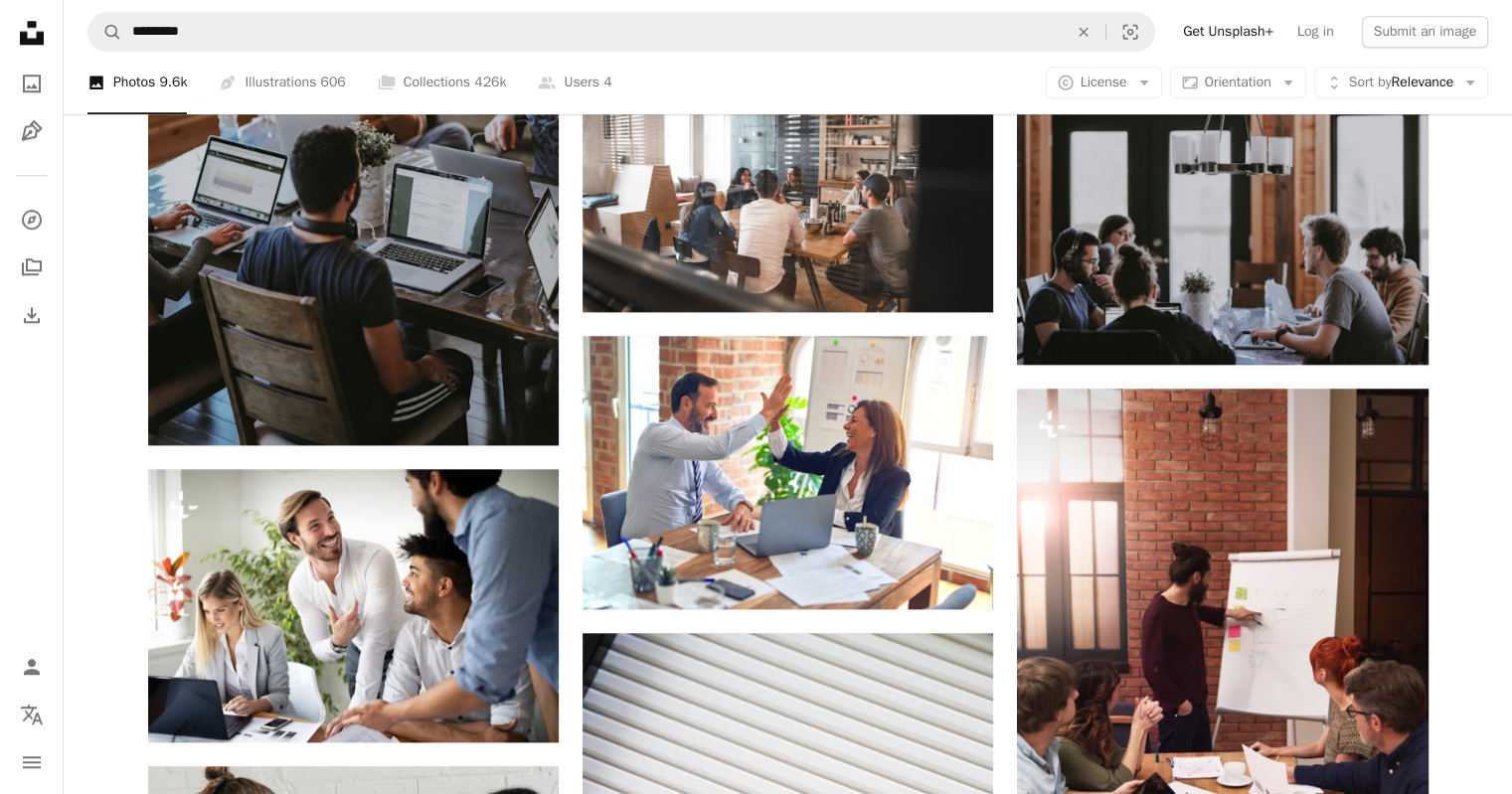 scroll, scrollTop: 2000, scrollLeft: 0, axis: vertical 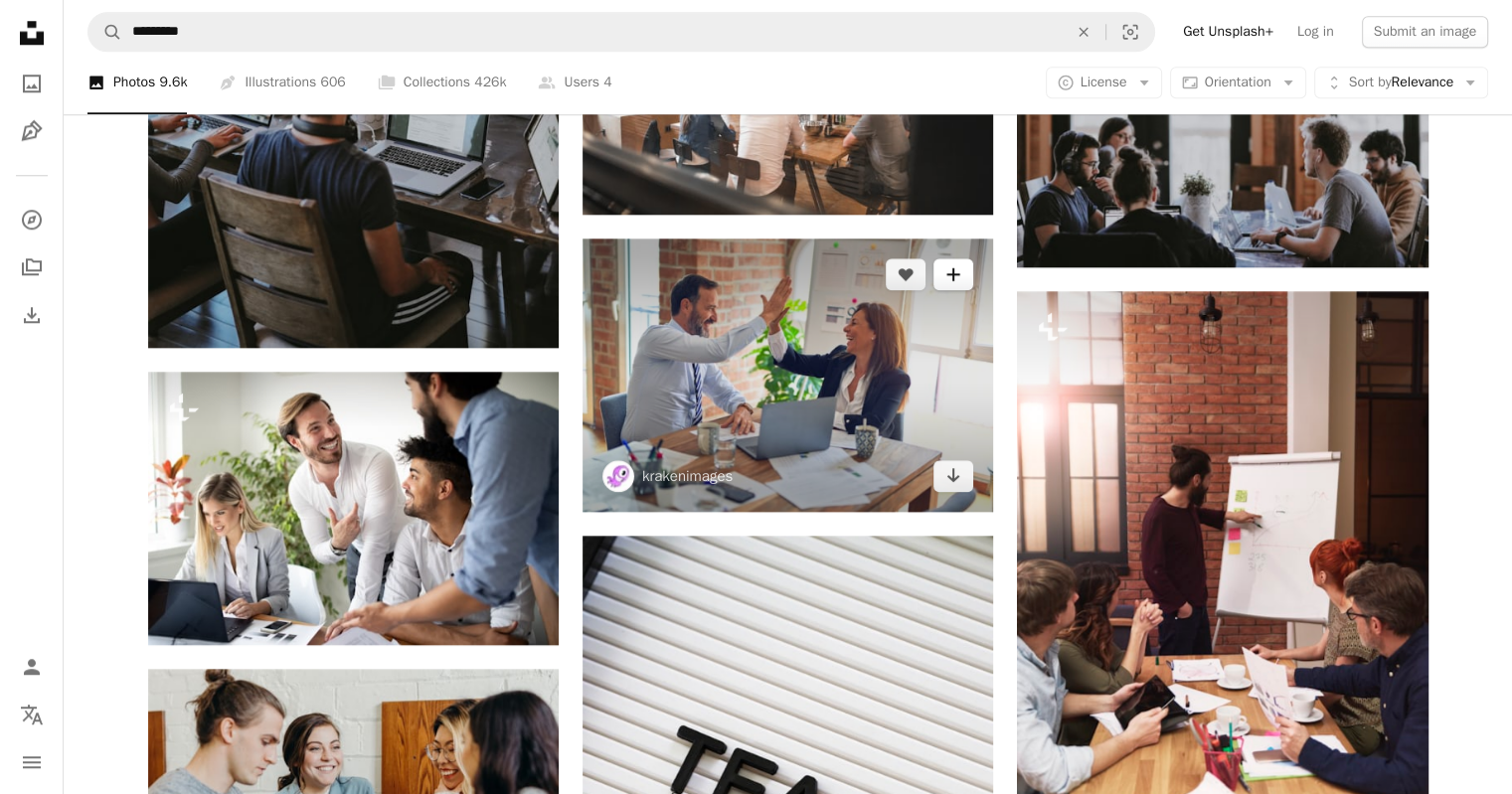 click on "A plus sign" at bounding box center [953, 274] 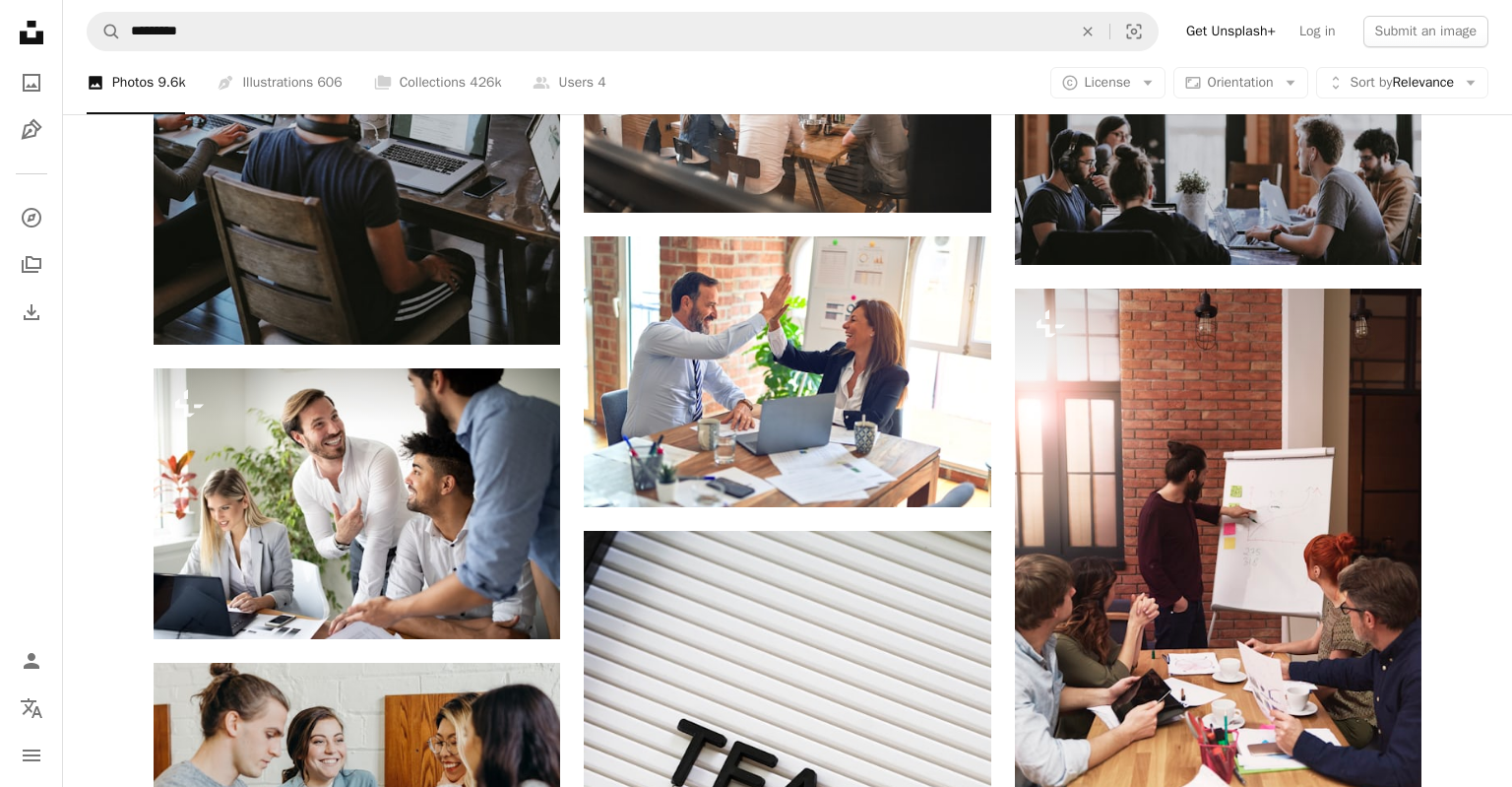click on "An X shape Join Unsplash Already have an account?  Login First name Last name Email Username  (only letters, numbers and underscores) Password  (min. 8 char) Join By joining, you agree to the  Terms  and  Privacy Policy ." at bounding box center [756, 2852] 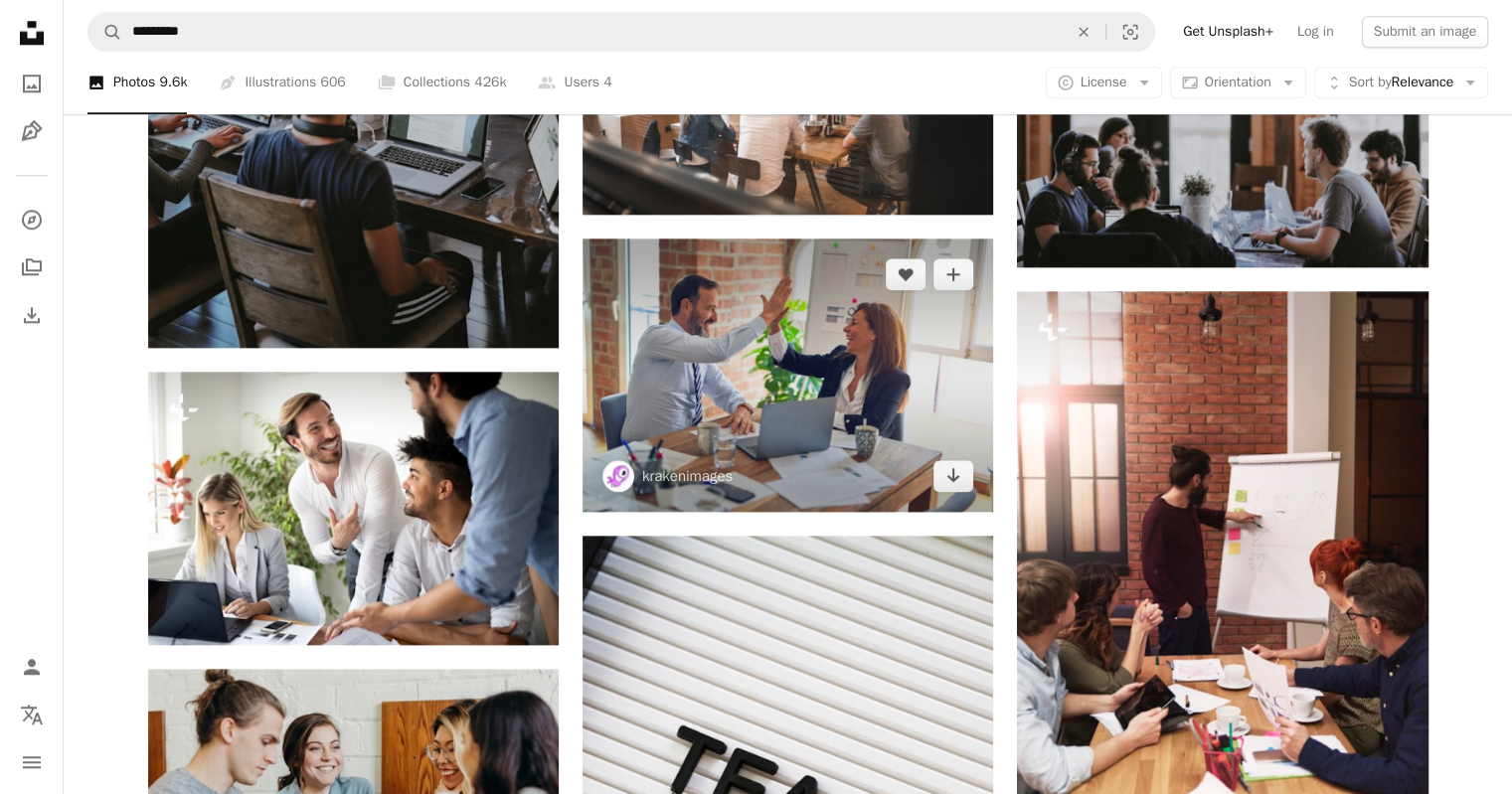 click at bounding box center [787, 375] 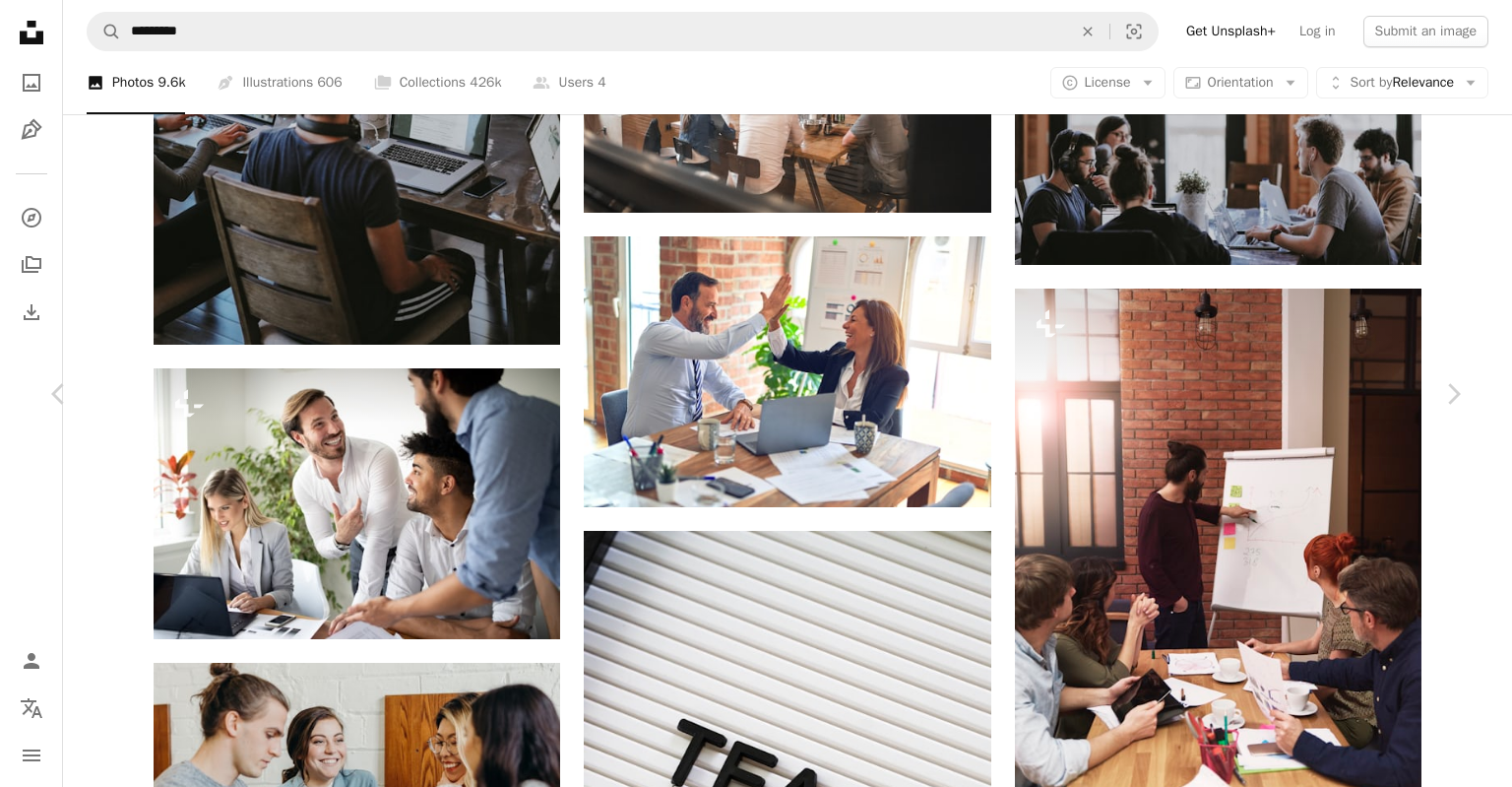 click on "Download free" at bounding box center [1267, 5395] 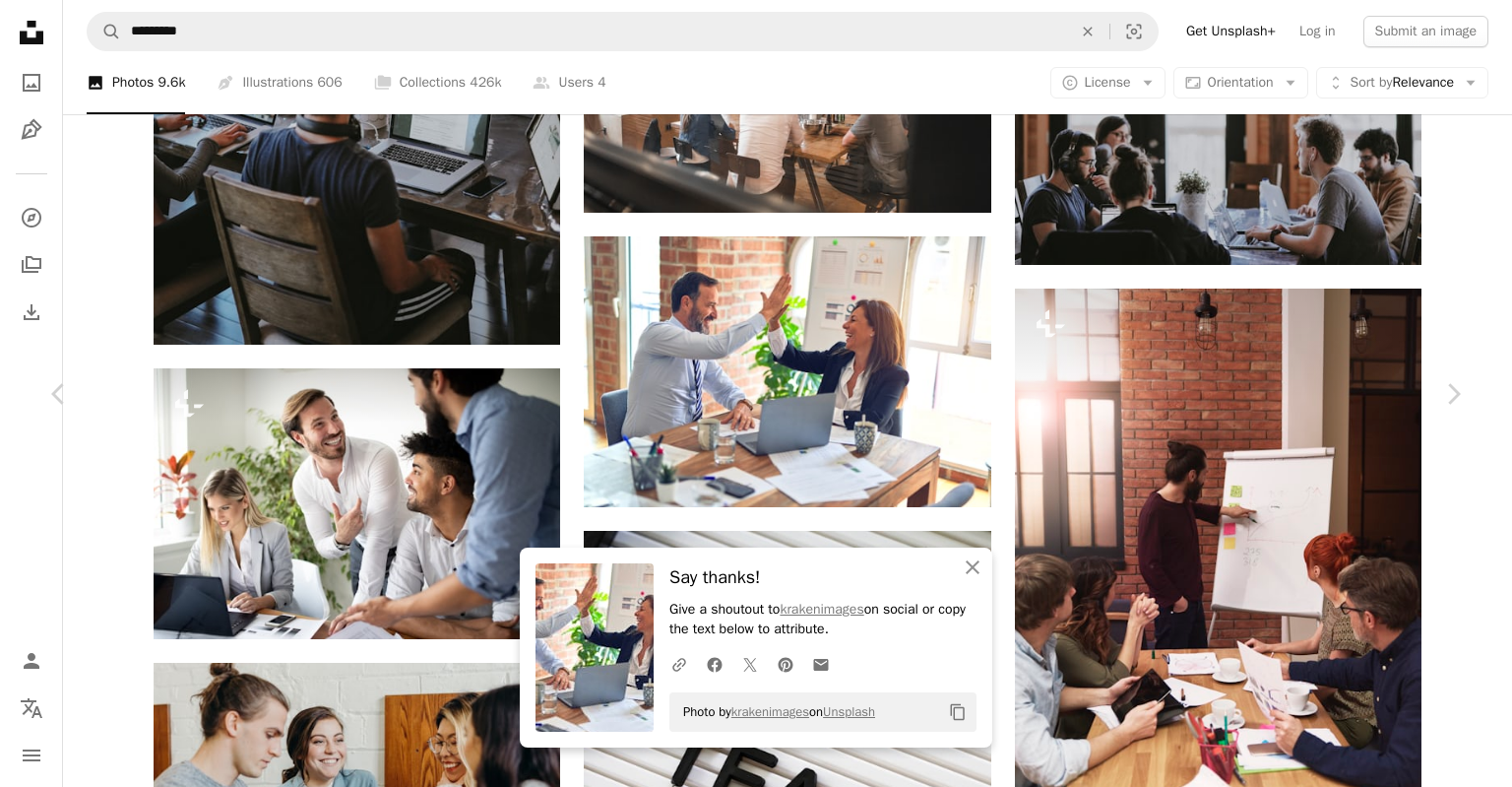 click on "An X shape Chevron left Chevron right An X shape Close Say thanks! Give a shoutout to  [USERNAME]  on social or copy the text below to attribute. A URL sharing icon (chains) Facebook icon X (formerly Twitter) icon Pinterest icon An envelope Photo by  [USERNAME]  on  Unsplash
Copy content [USERNAME] [USERNAME] A heart A plus sign Download free Chevron down Zoom in Views 148,497,211 Downloads 3,247,249 A forward-right arrow Share Info icon Info More Actions Two middle age business workers smiling happy and confident. Working together with smile on face hand giving high five at the office Calendar outlined Published on  September 23, 2020 Safety Free to use under the  Unsplash License background office business man people face table hand collaboration beautiful businessman boss achievement agreement businesswoman sitting colleagues adults middle age human Free pictures Browse premium related images on iStock  |  Save 20% with code UNSPLASH20 View more on iStock  ↗ Related images A heart A heart" at bounding box center (756, 5741) 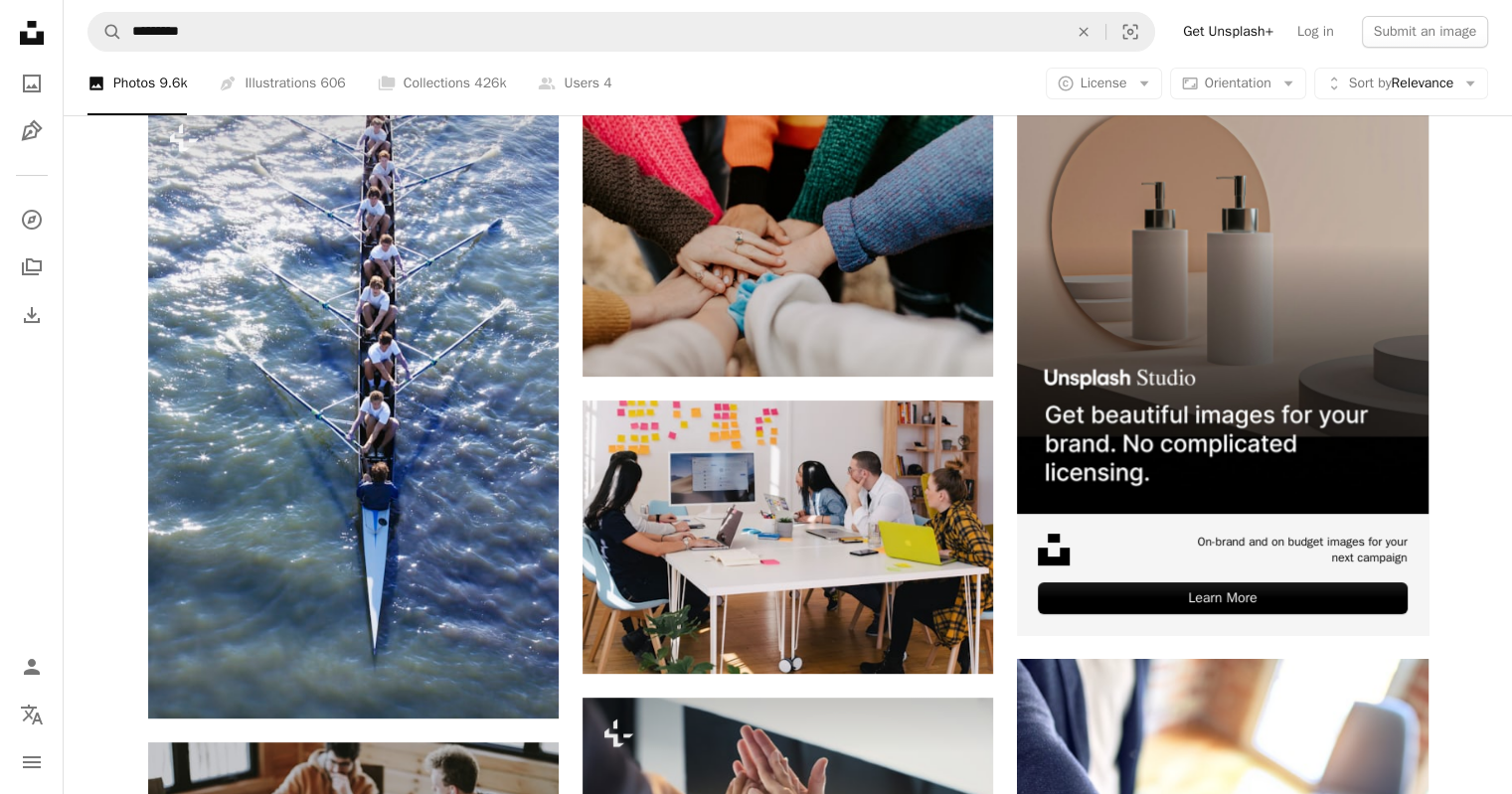 scroll, scrollTop: 0, scrollLeft: 0, axis: both 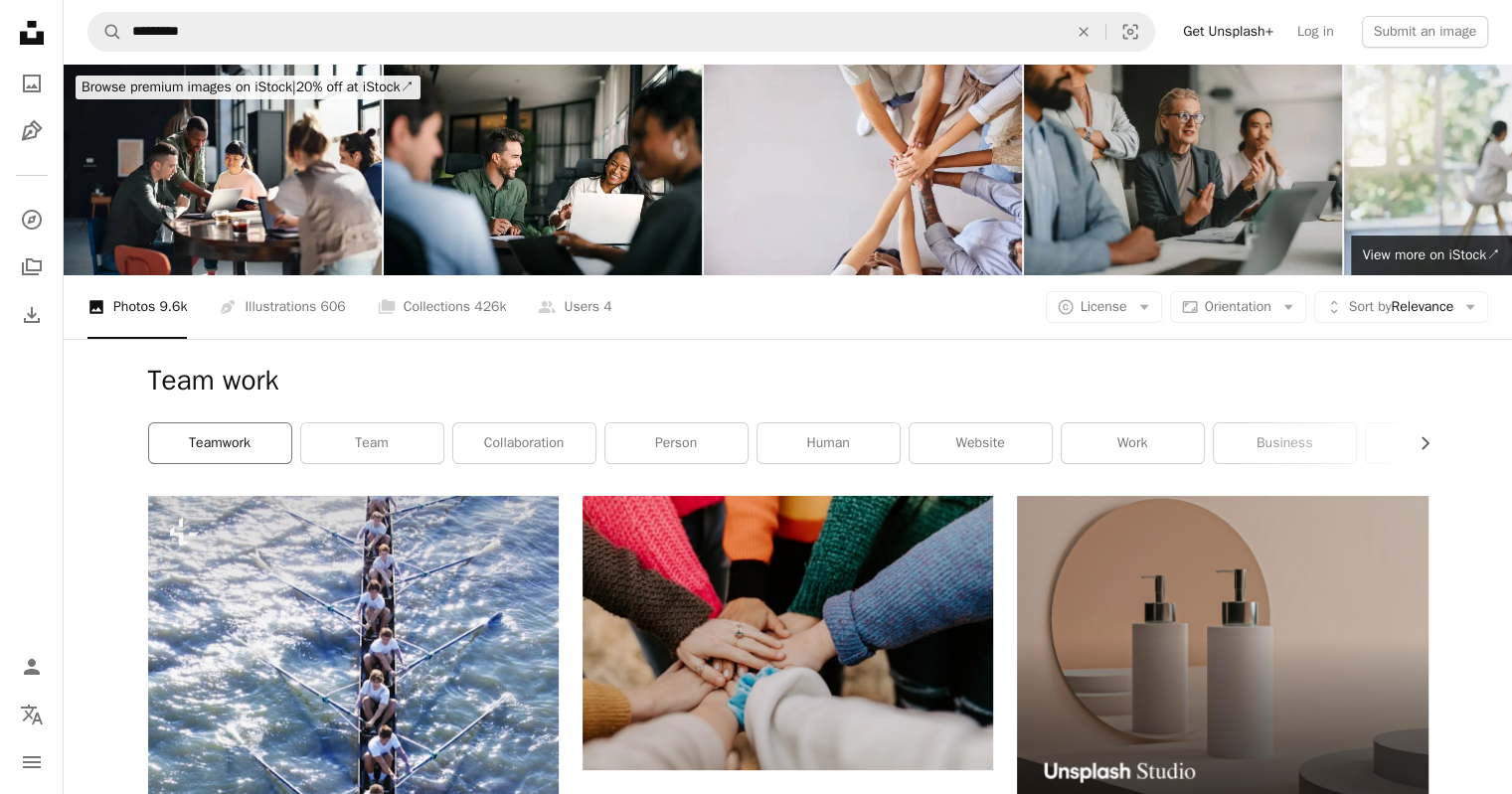 click on "teamwork" at bounding box center (220, 443) 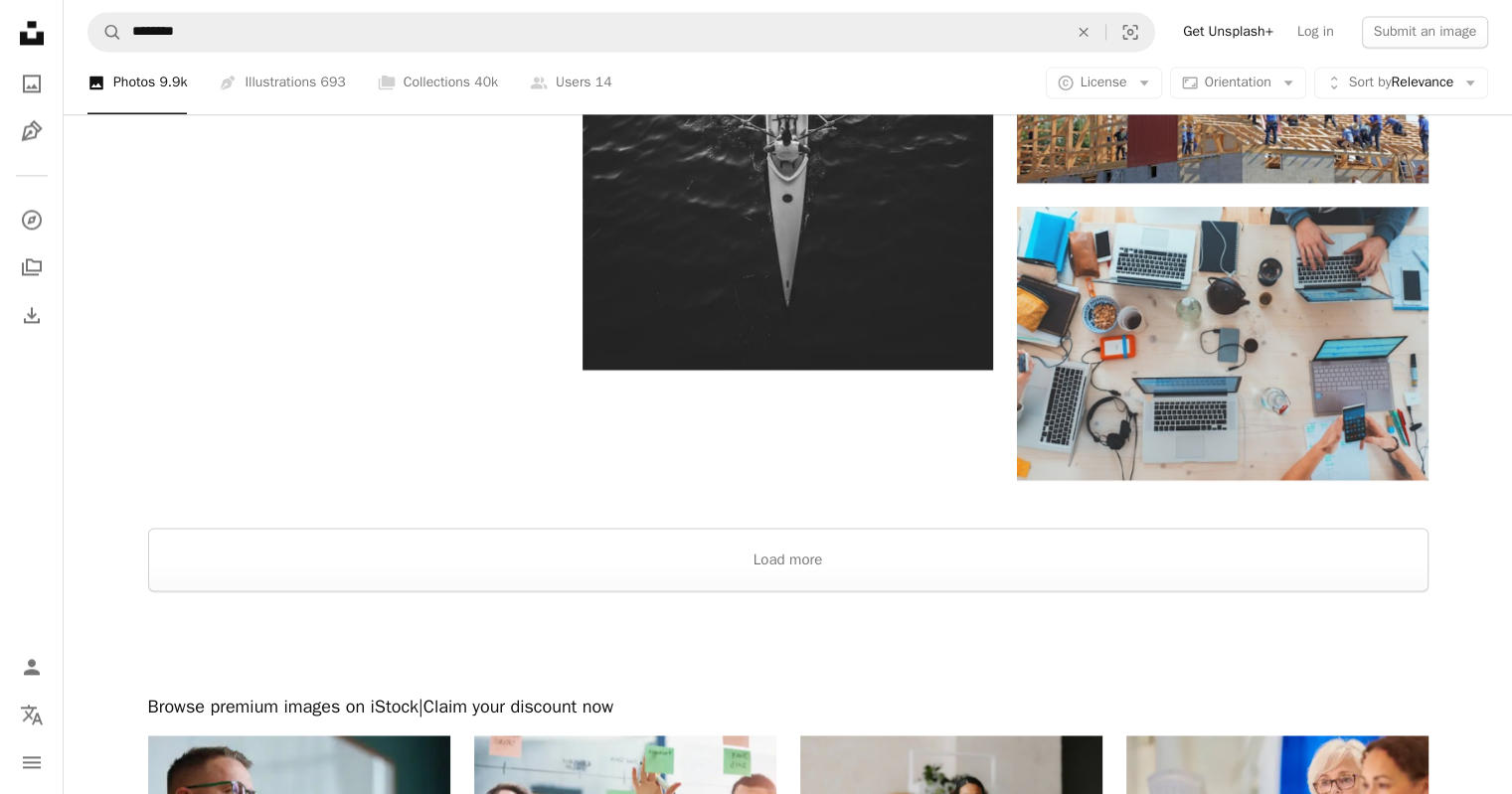 scroll, scrollTop: 2933, scrollLeft: 0, axis: vertical 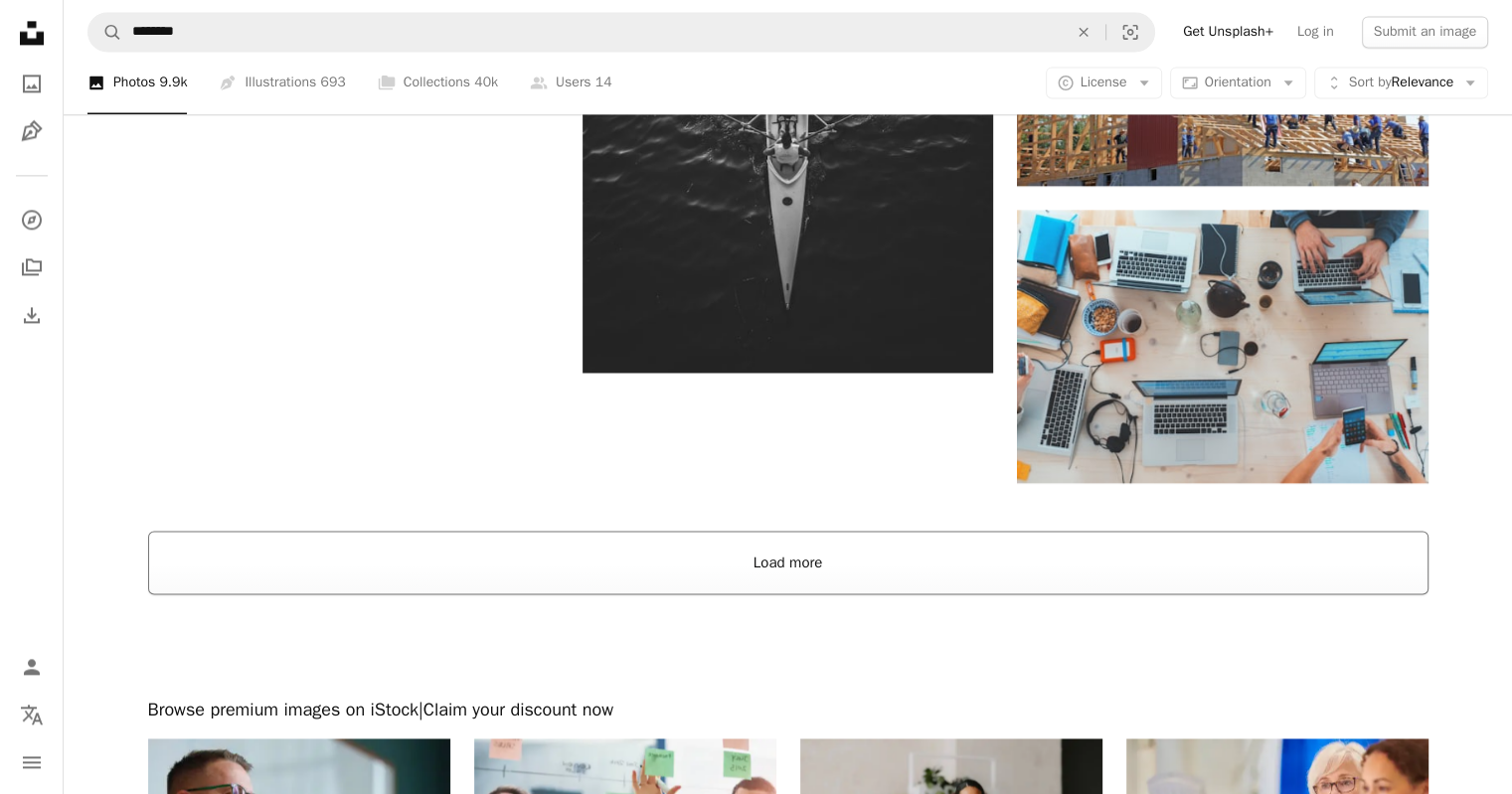 click on "Load more" at bounding box center [788, 562] 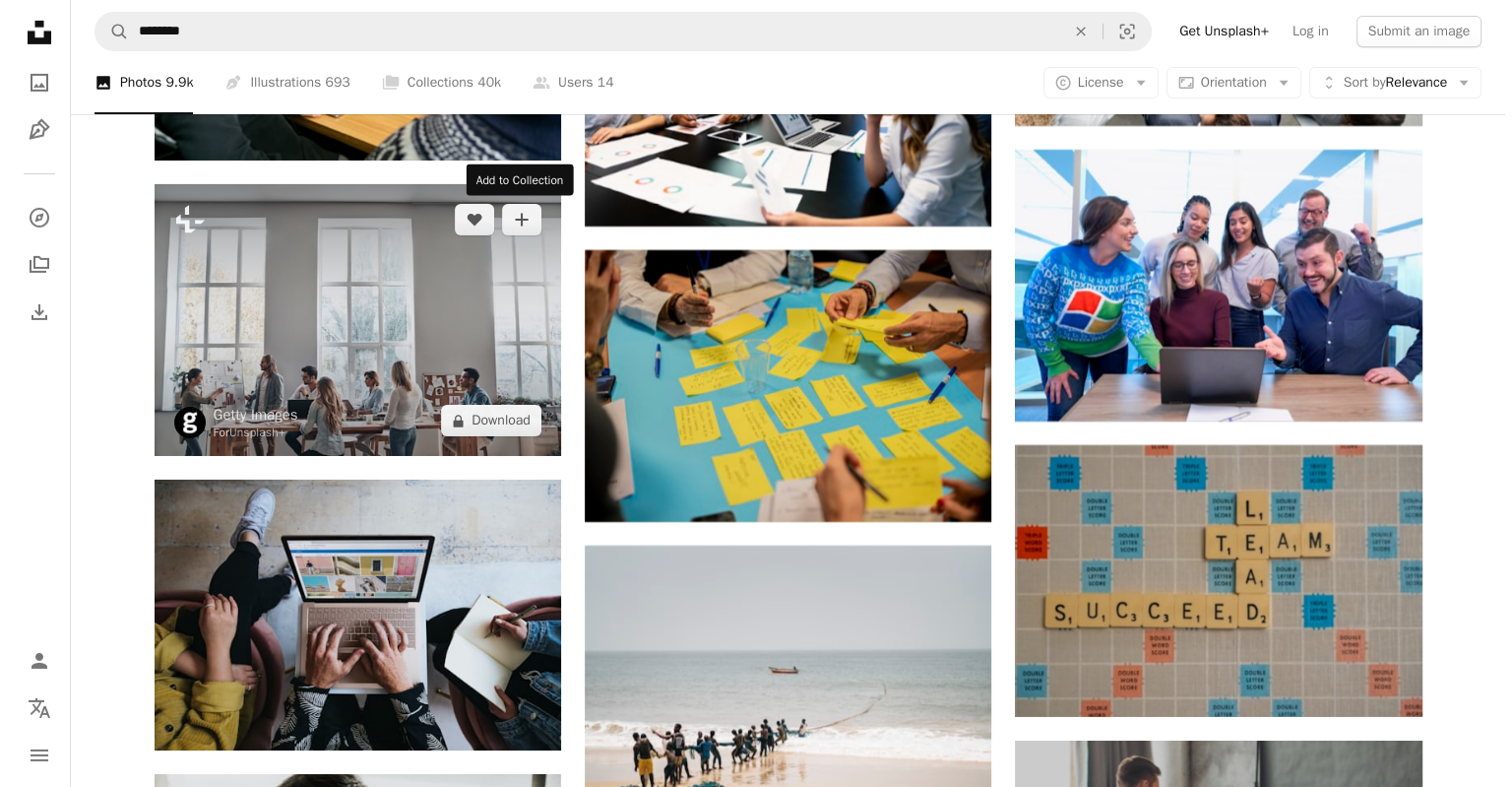 scroll, scrollTop: 6652, scrollLeft: 0, axis: vertical 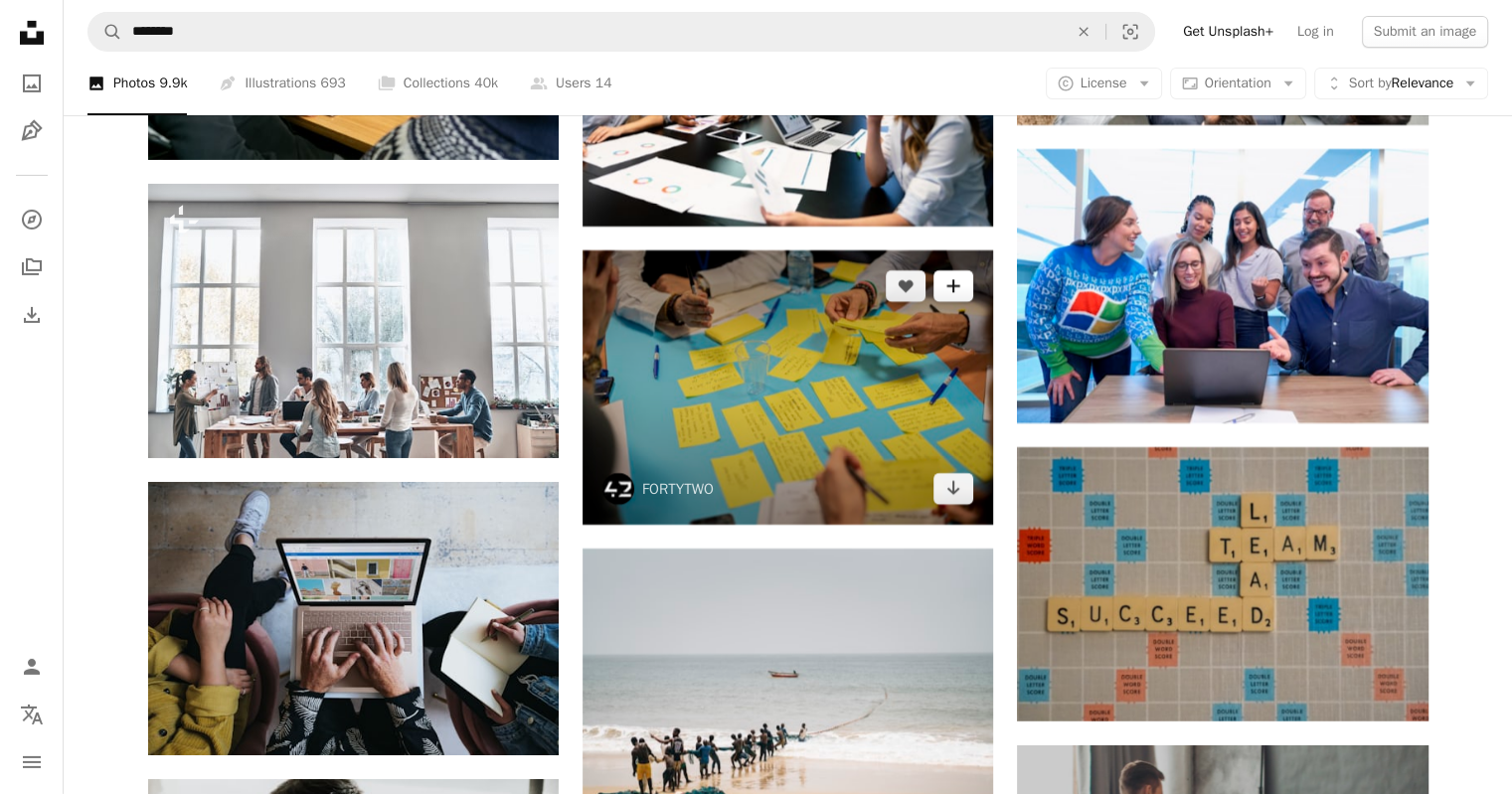 click on "A plus sign" 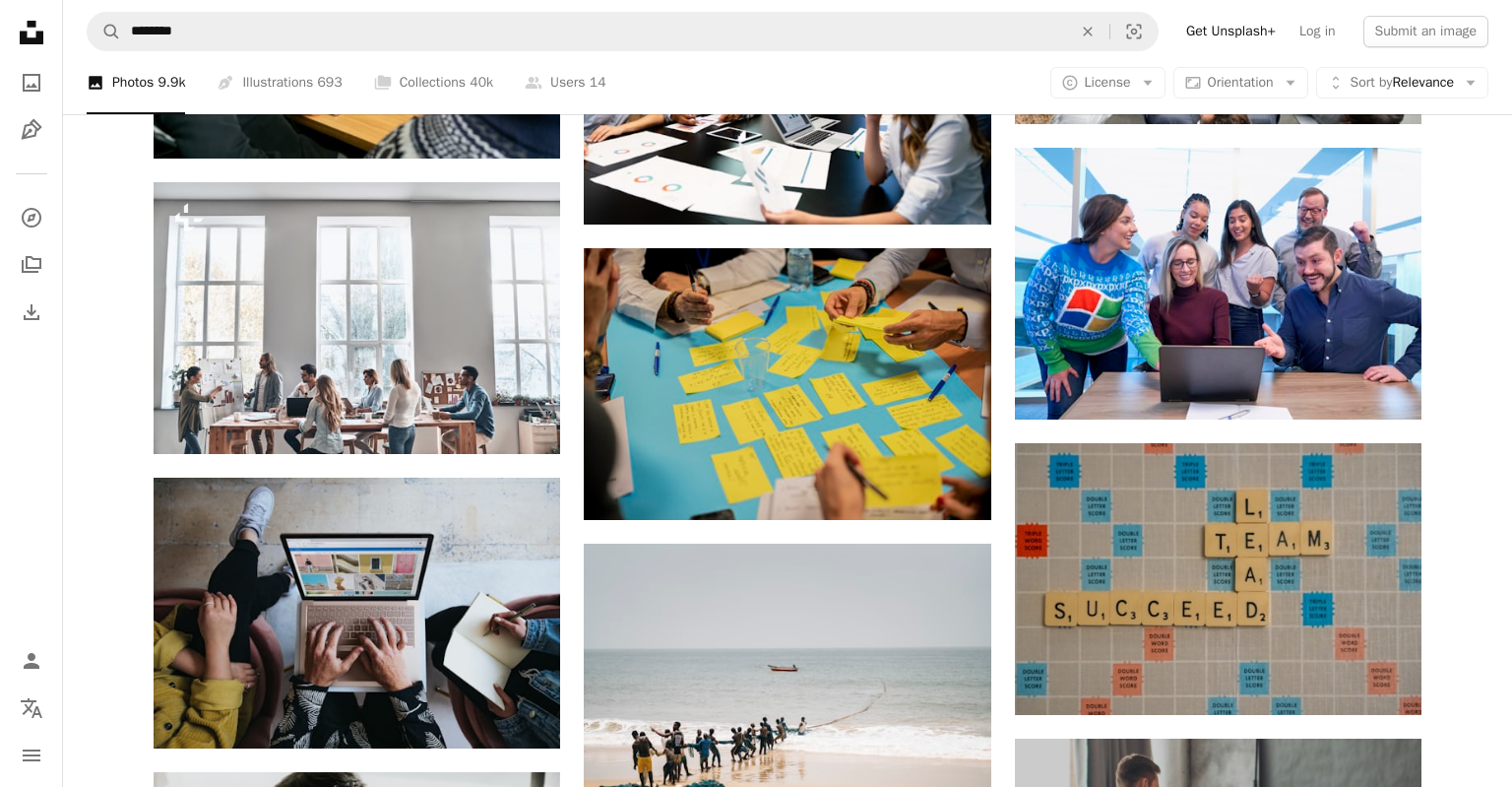 click on "An X shape Join Unsplash Already have an account?  Login First name Last name Email Username  (only letters, numbers and underscores) Password  (min. 8 char) Join By joining, you agree to the  Terms  and  Privacy Policy ." at bounding box center (756, 5048) 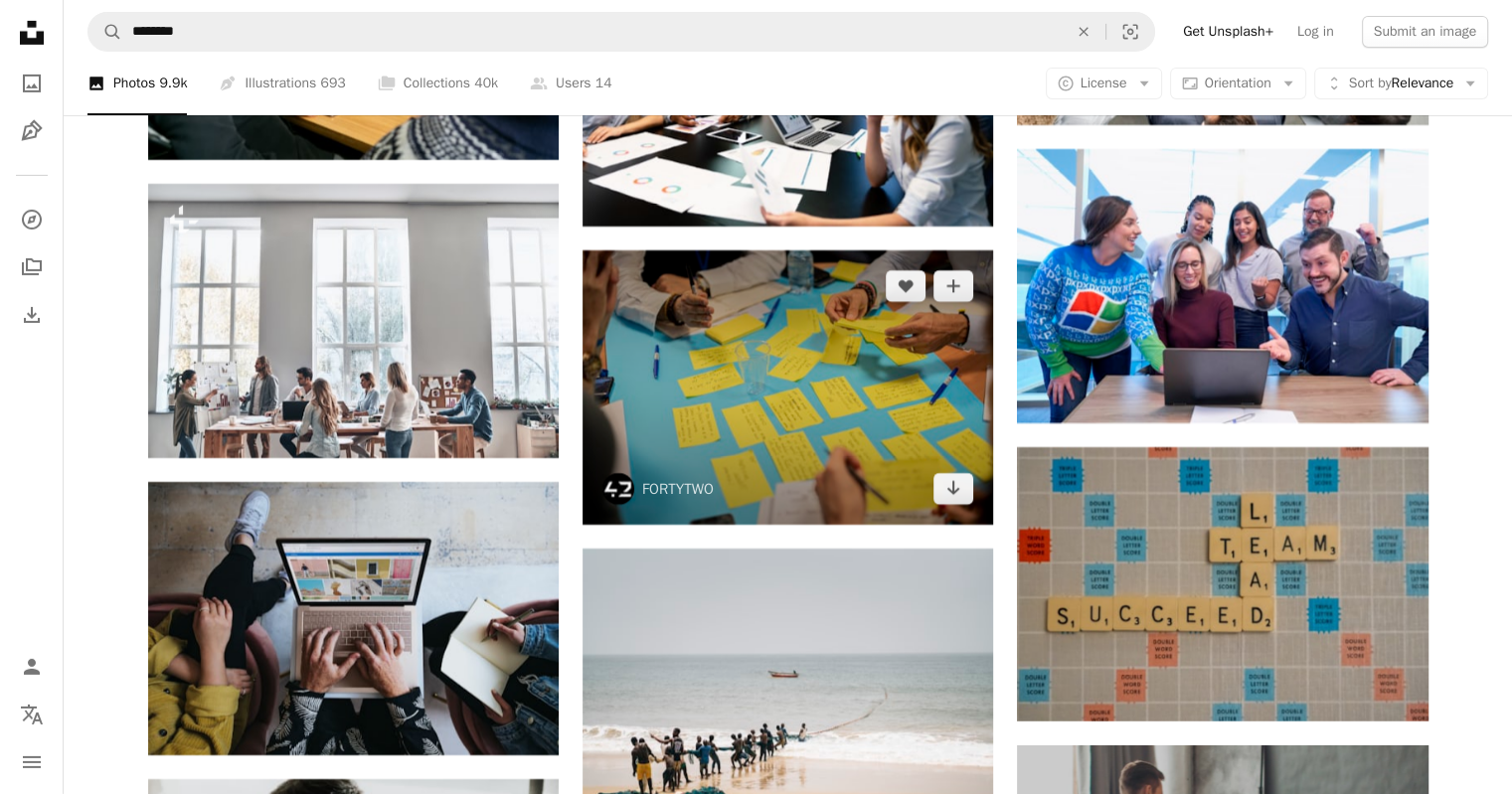 click at bounding box center [787, 388] 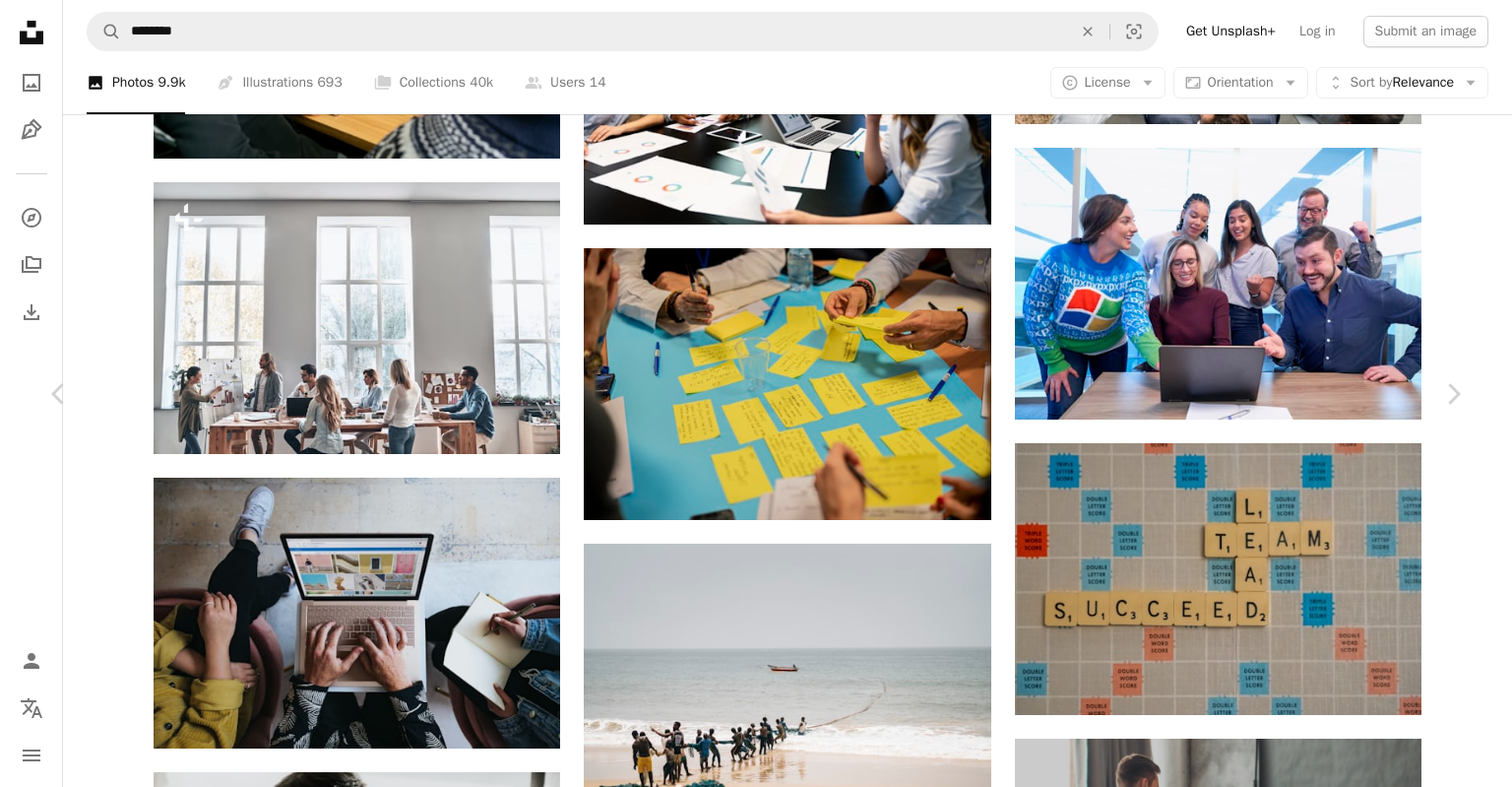 click on "Download free" at bounding box center (1267, 4701) 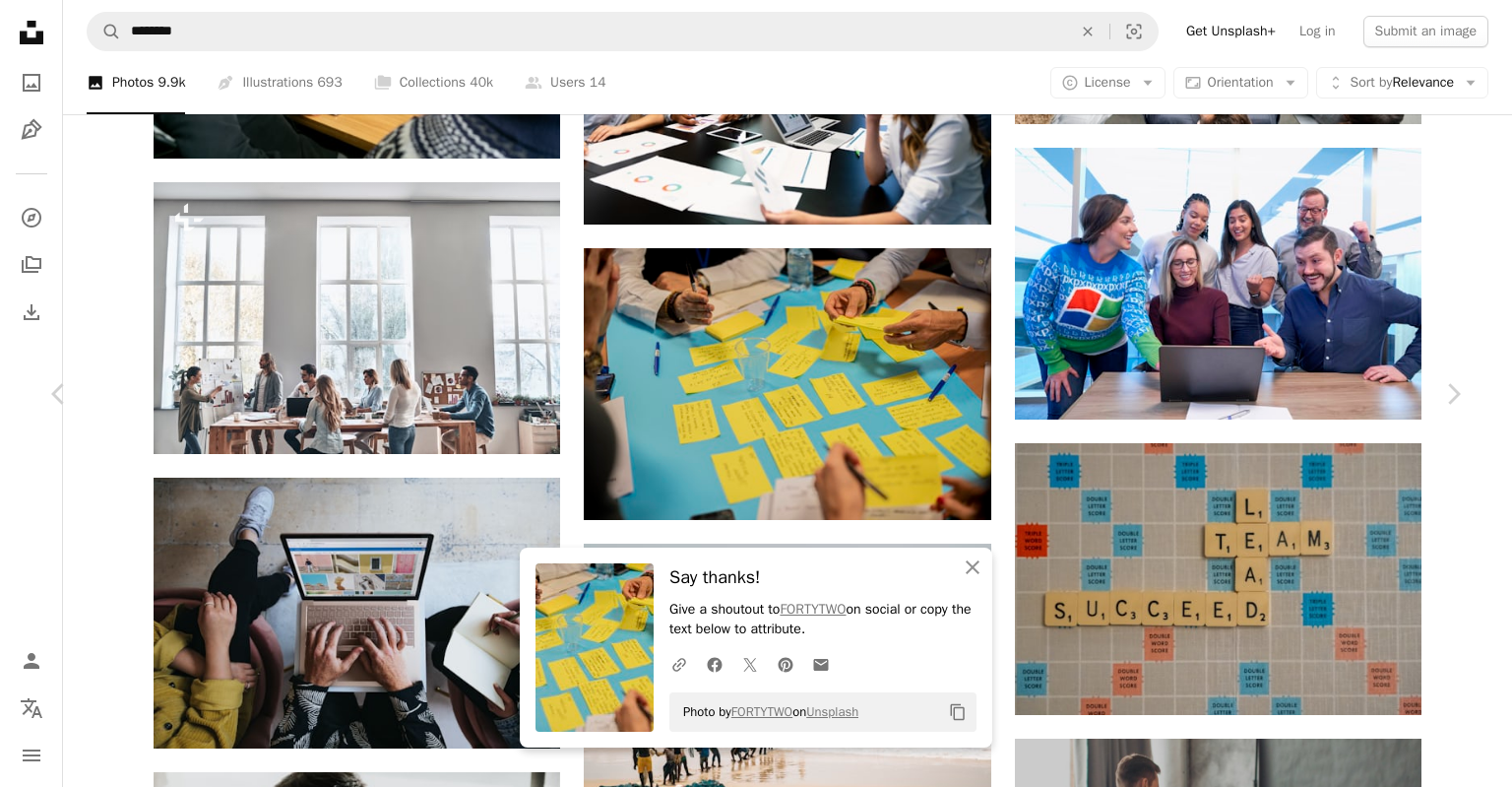 scroll, scrollTop: 1653, scrollLeft: 0, axis: vertical 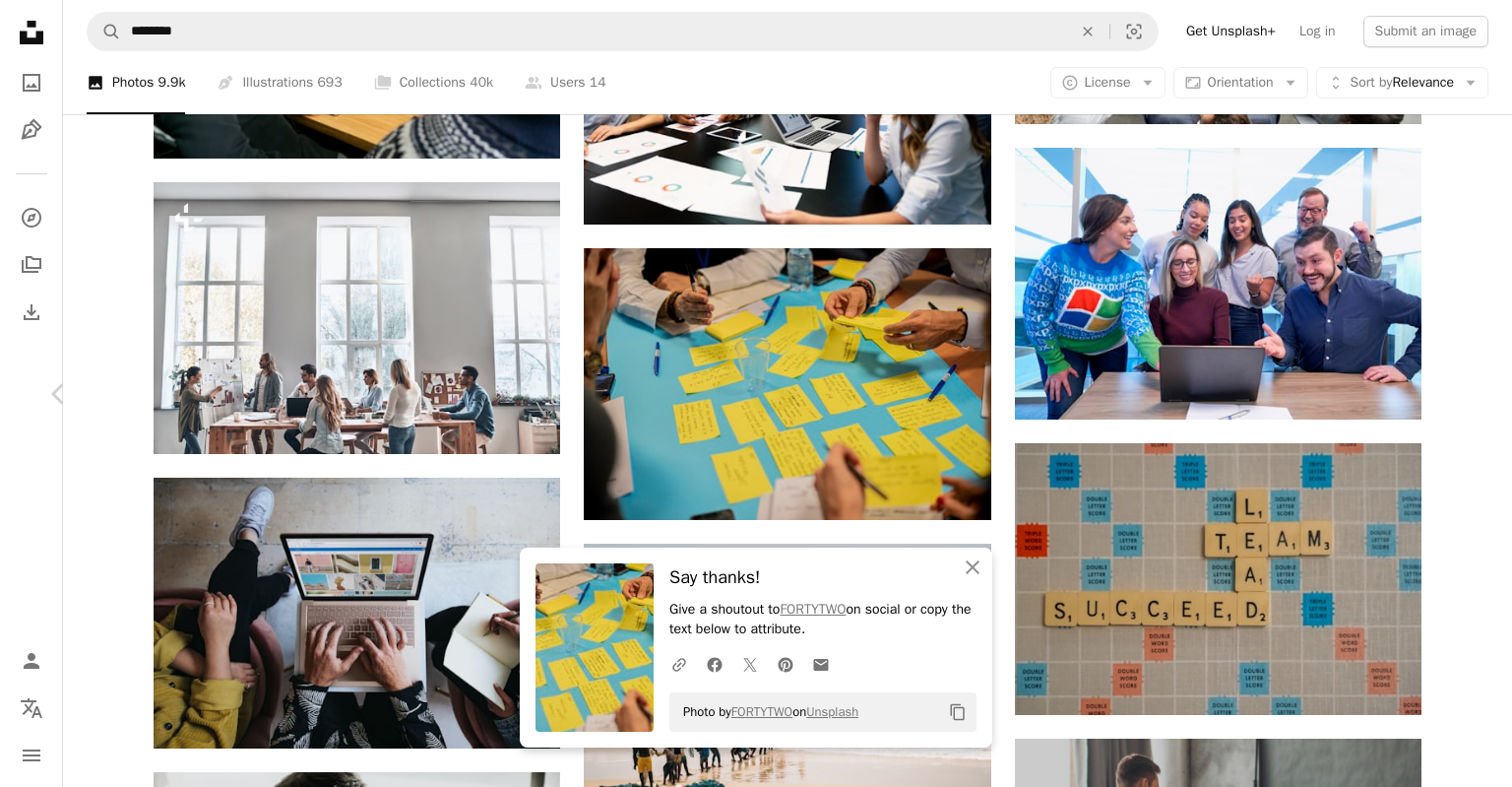 click on "Chevron right" at bounding box center (1453, 394) 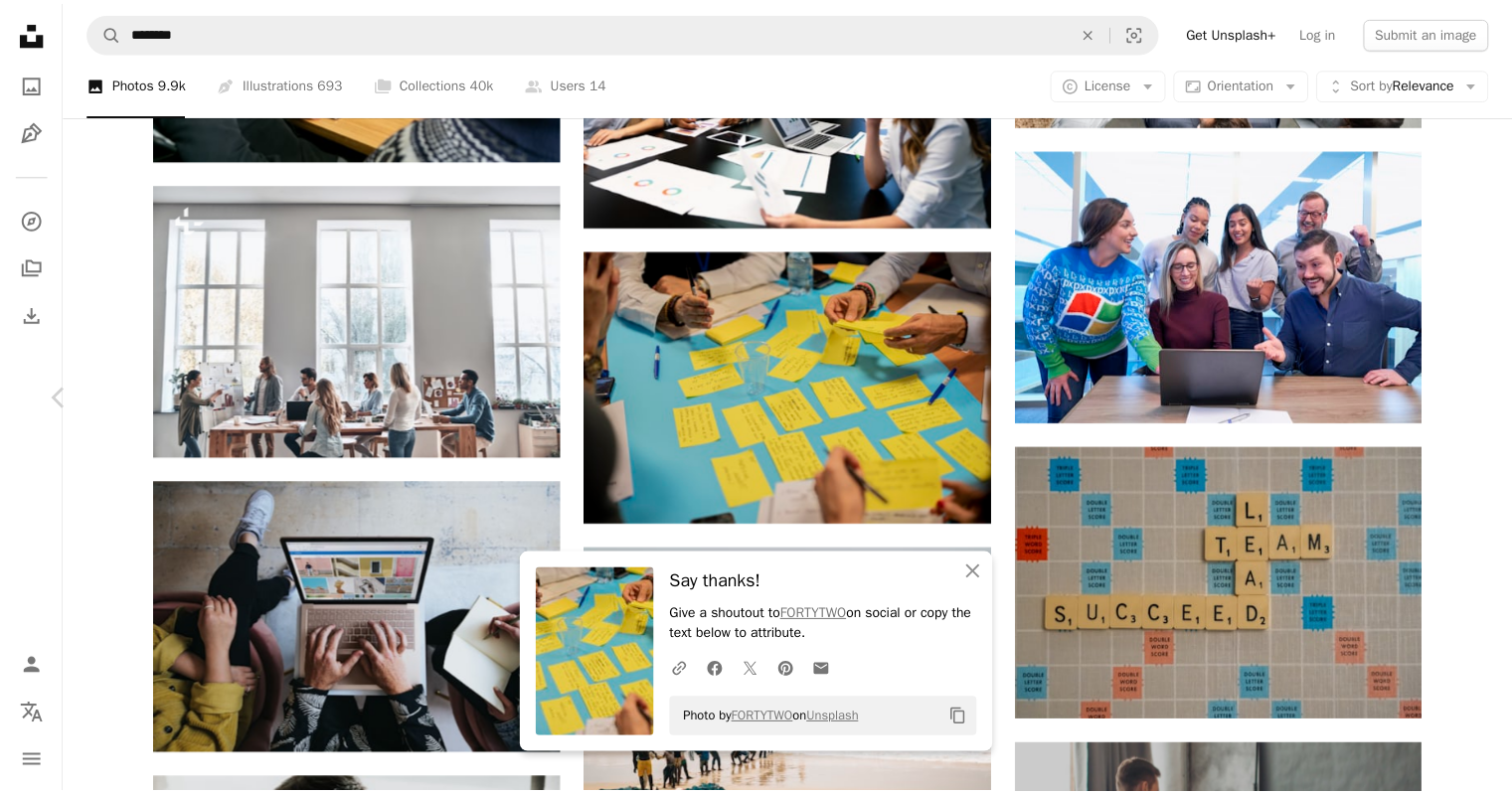 scroll, scrollTop: 0, scrollLeft: 0, axis: both 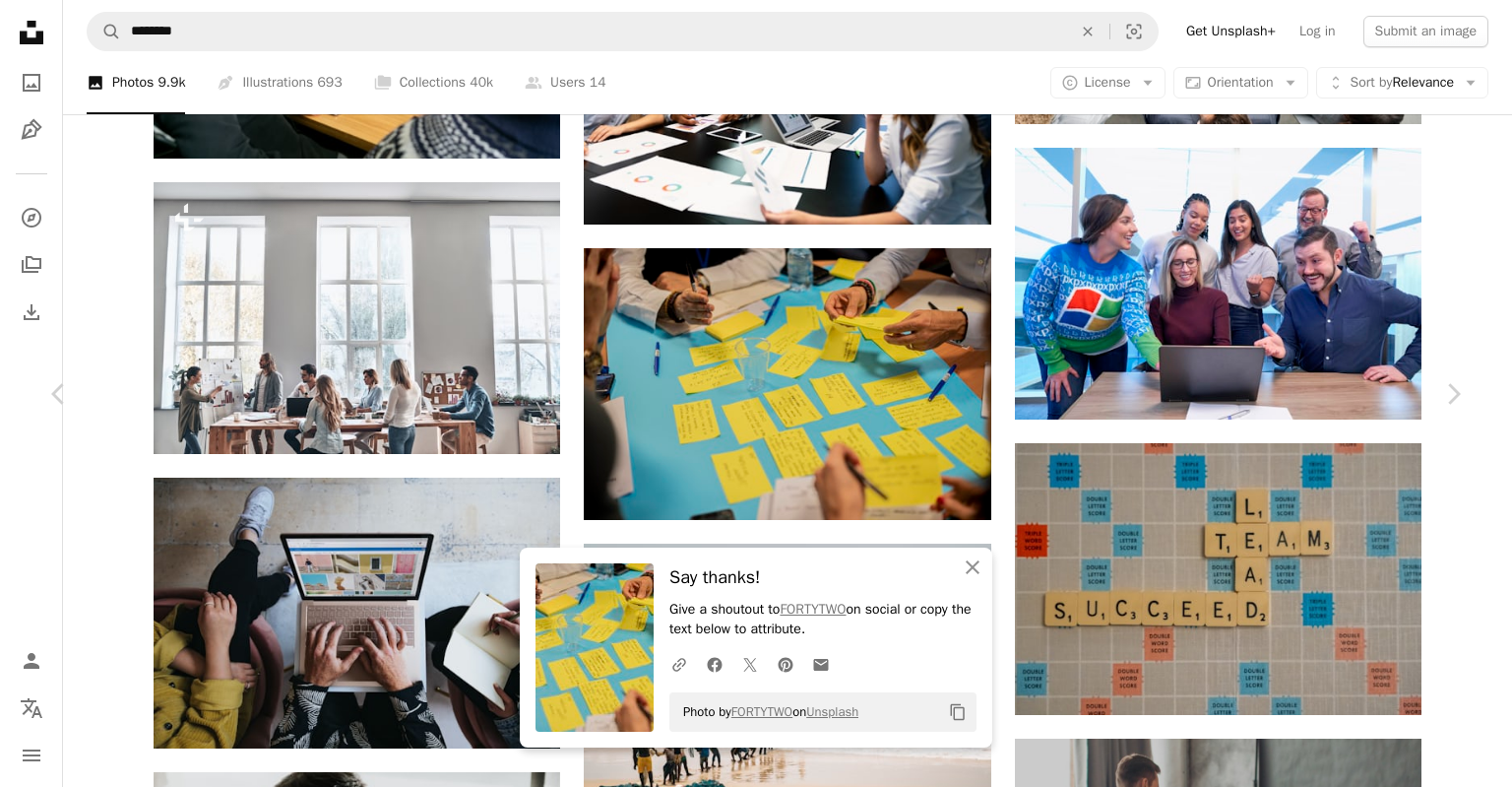 click on "An X shape" at bounding box center [20, 20] 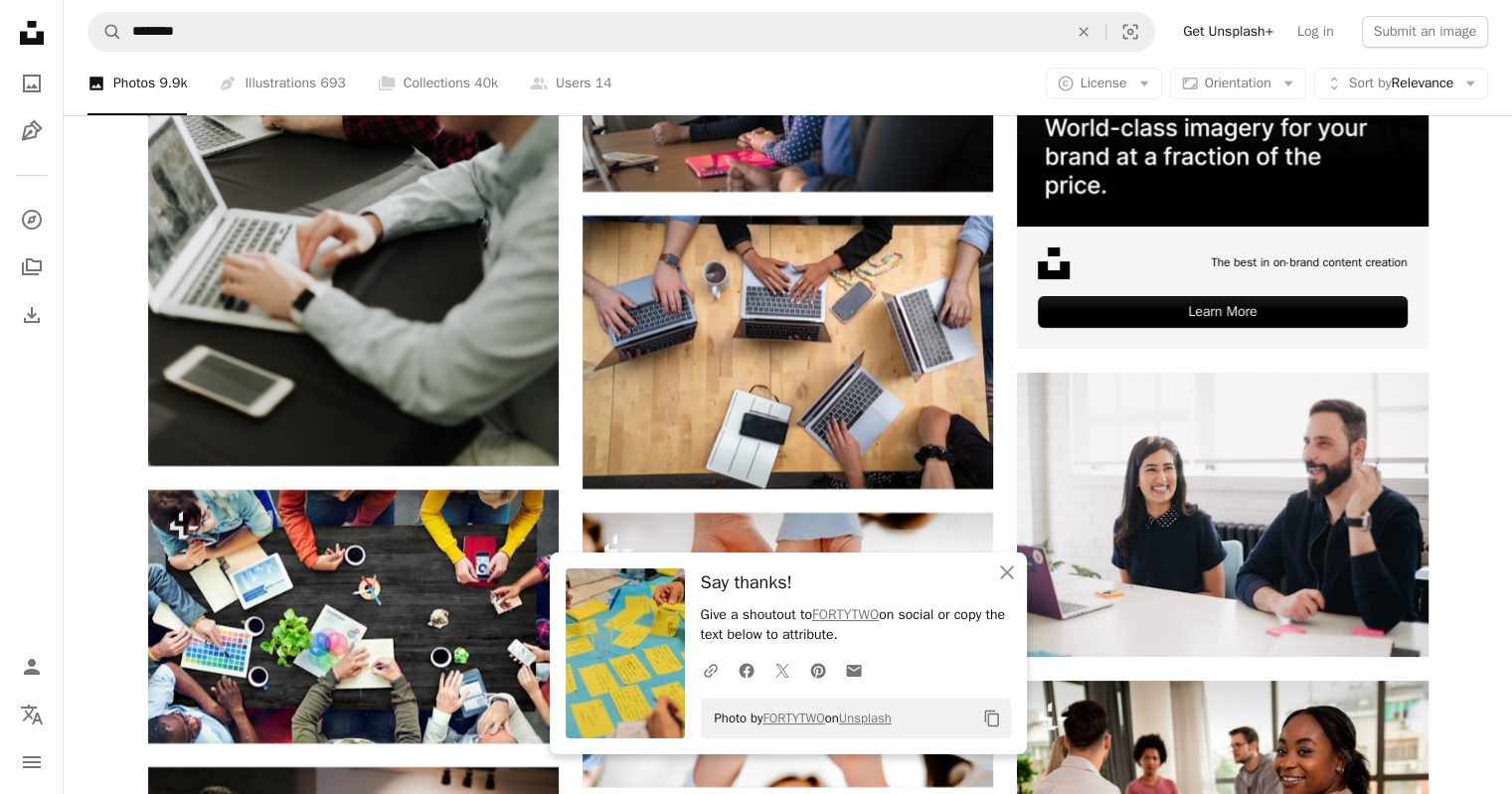 scroll, scrollTop: 7639, scrollLeft: 0, axis: vertical 